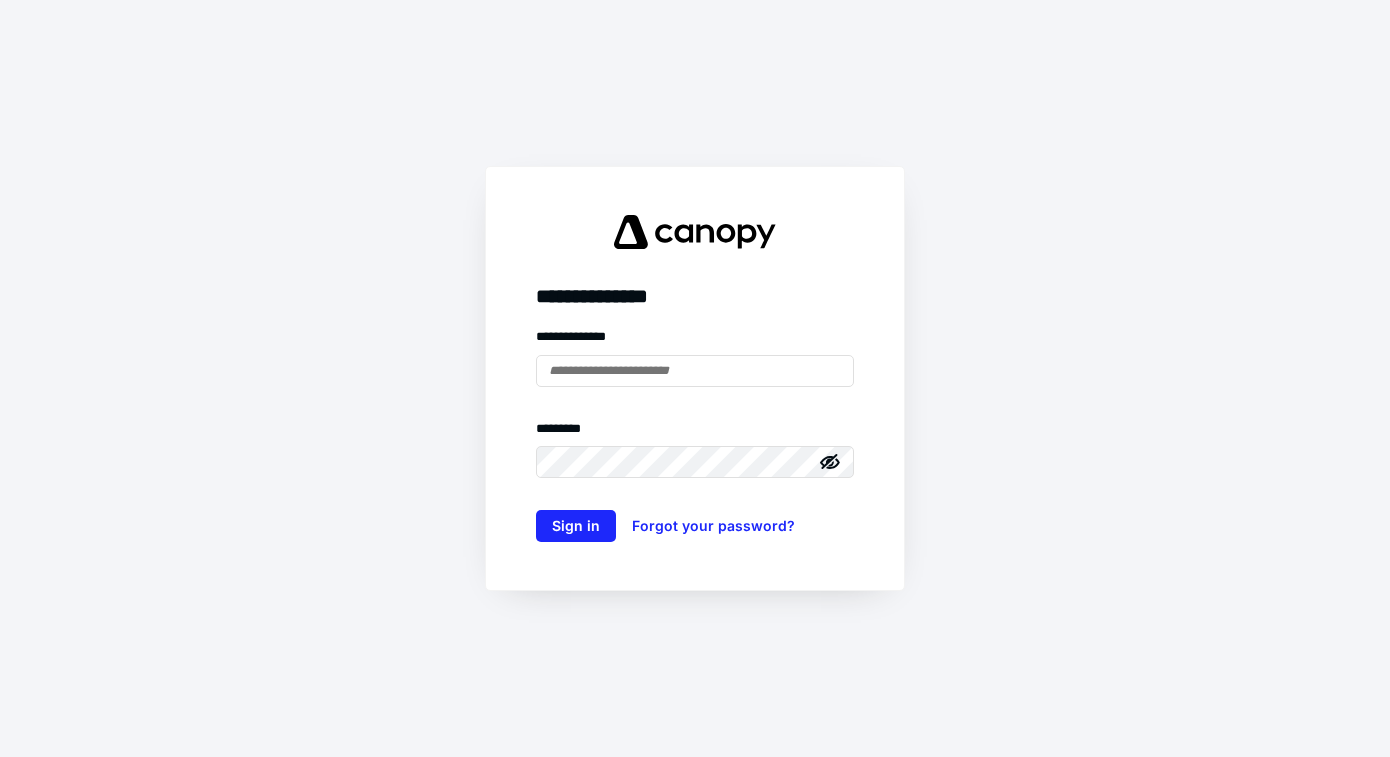 scroll, scrollTop: 0, scrollLeft: 0, axis: both 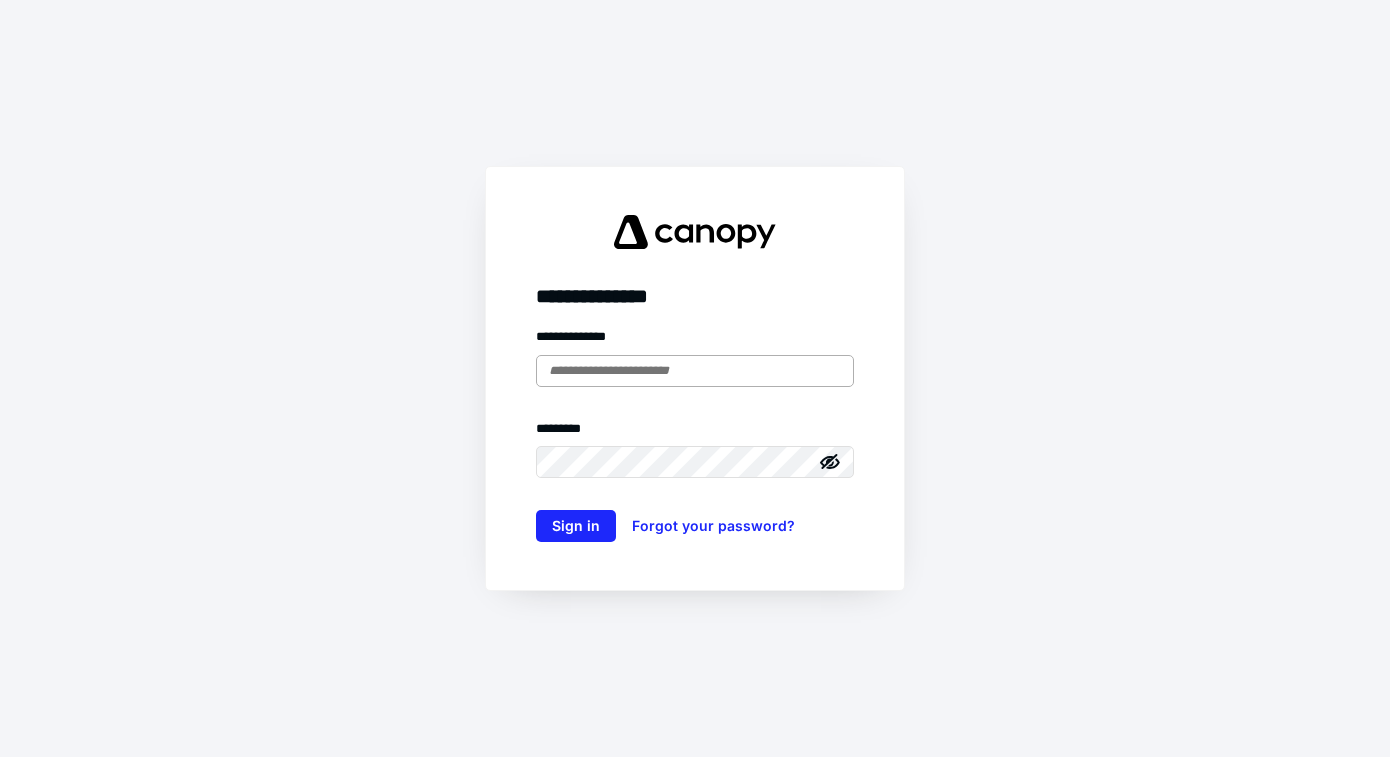 click at bounding box center [695, 371] 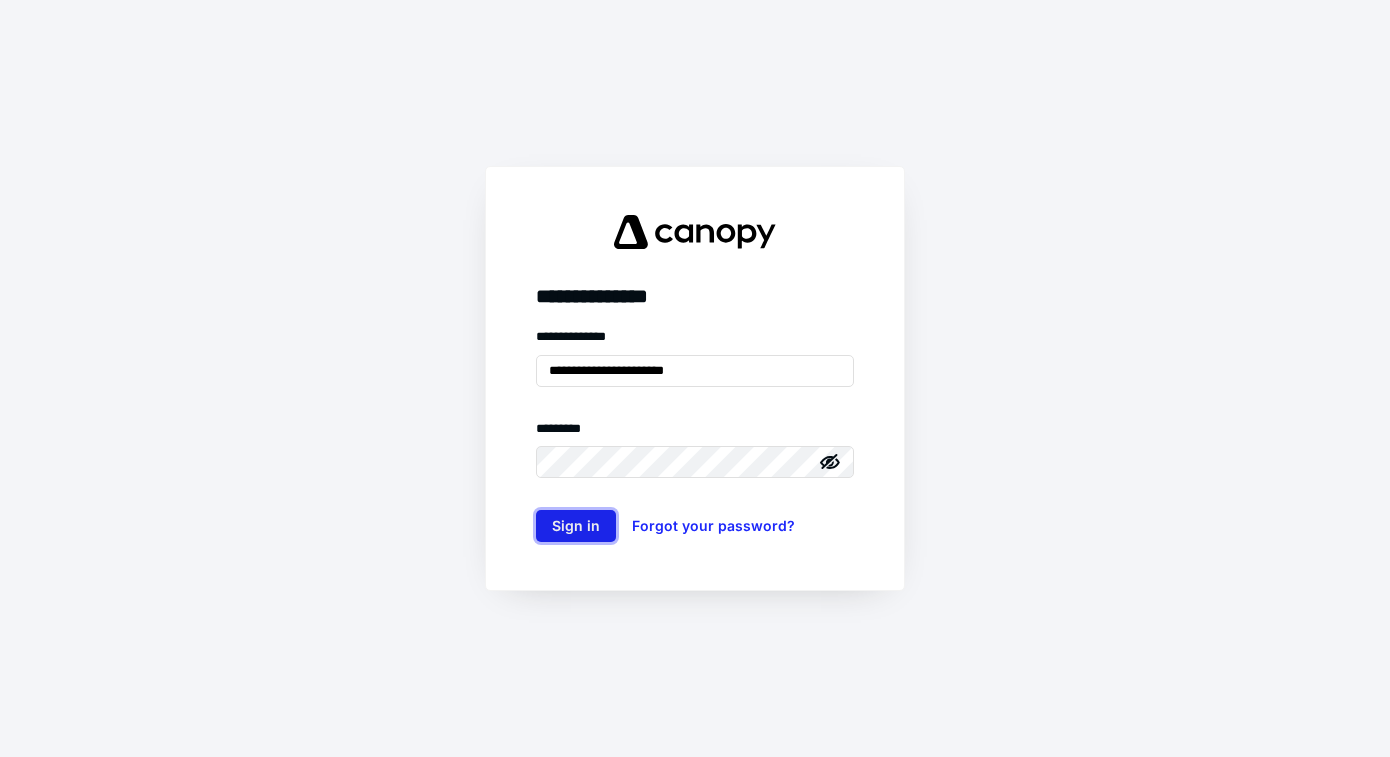 click on "Sign in" at bounding box center [576, 526] 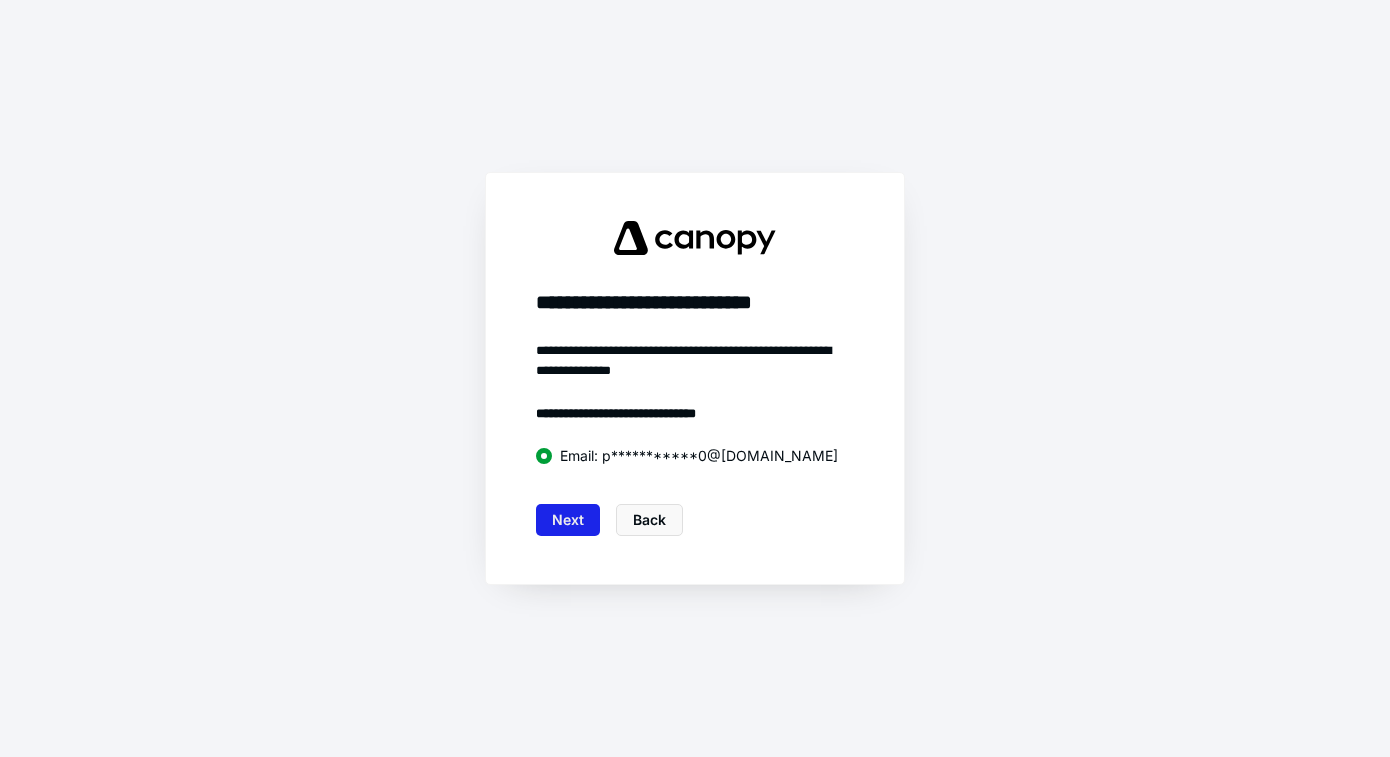 click on "Next" at bounding box center (568, 520) 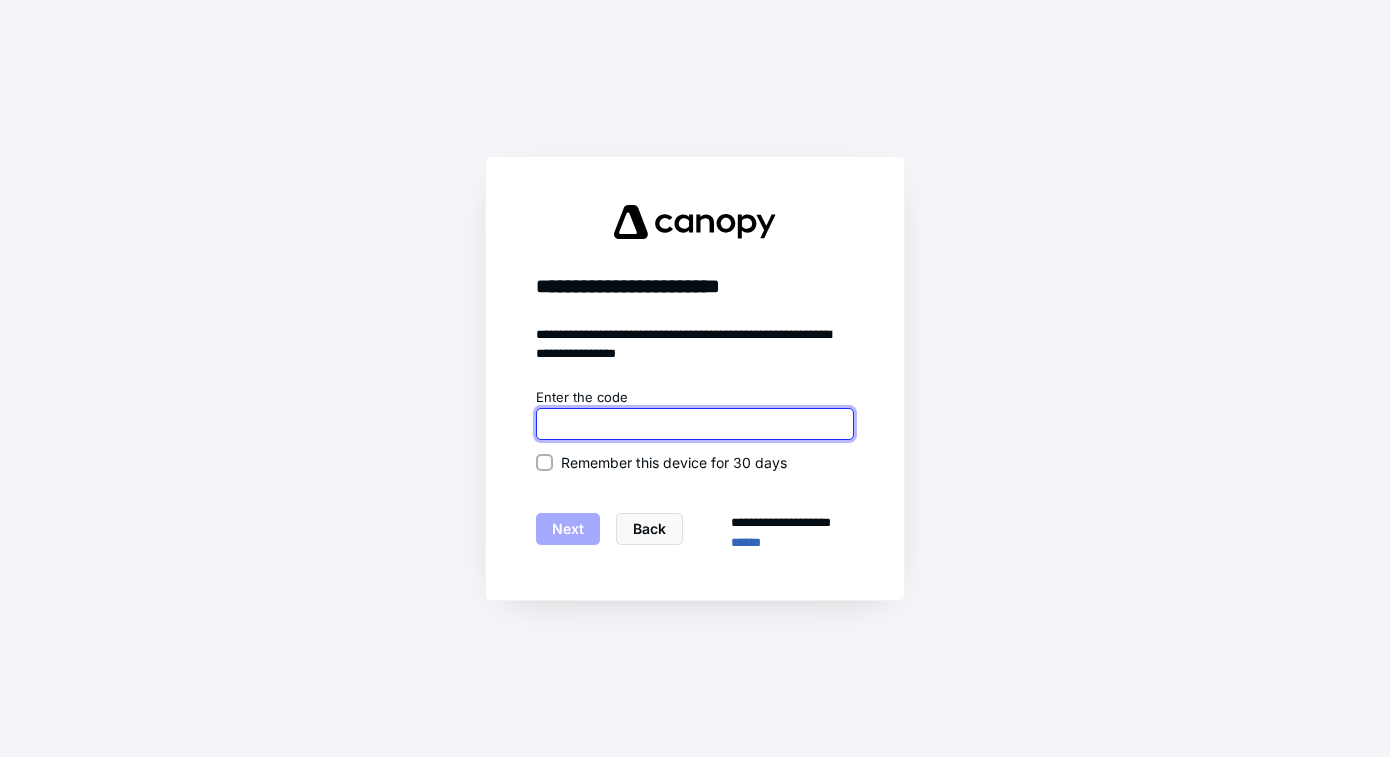 click at bounding box center [695, 424] 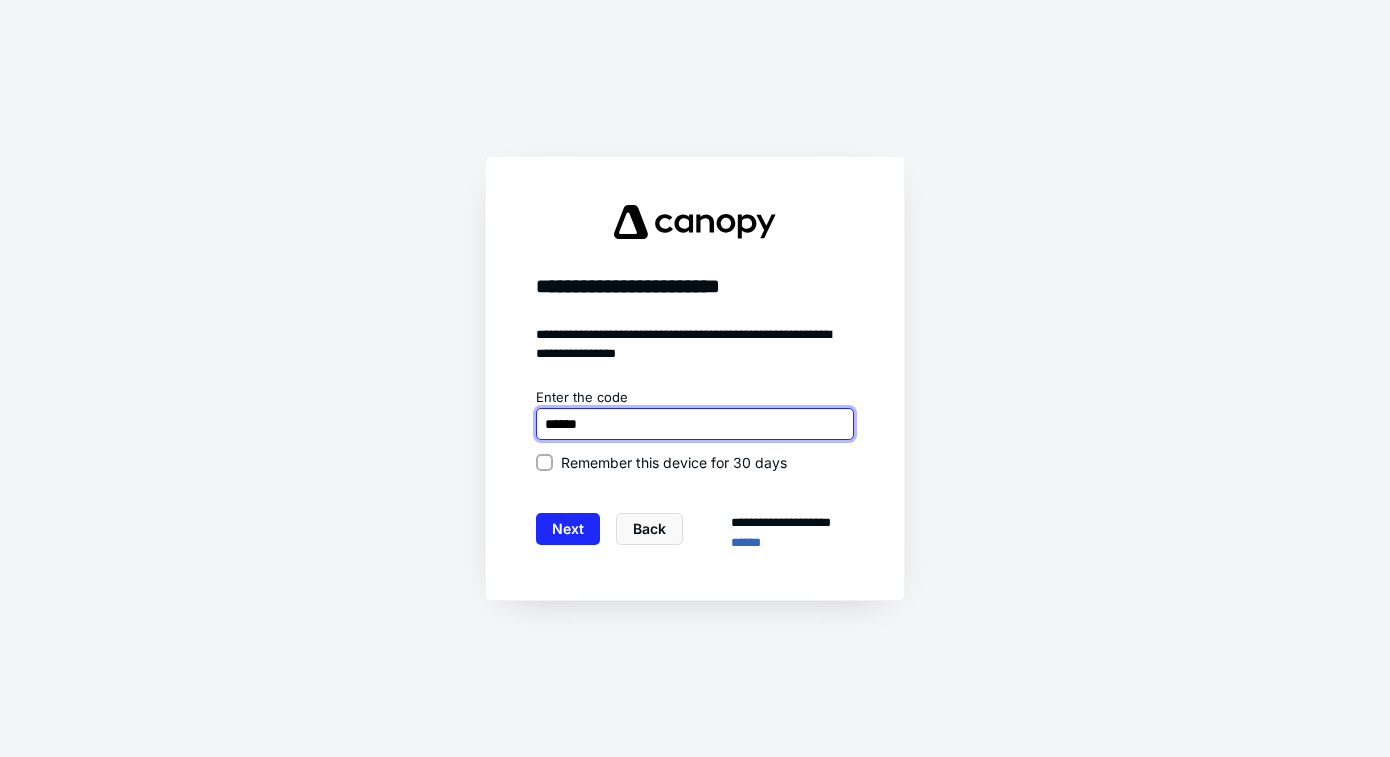 type on "******" 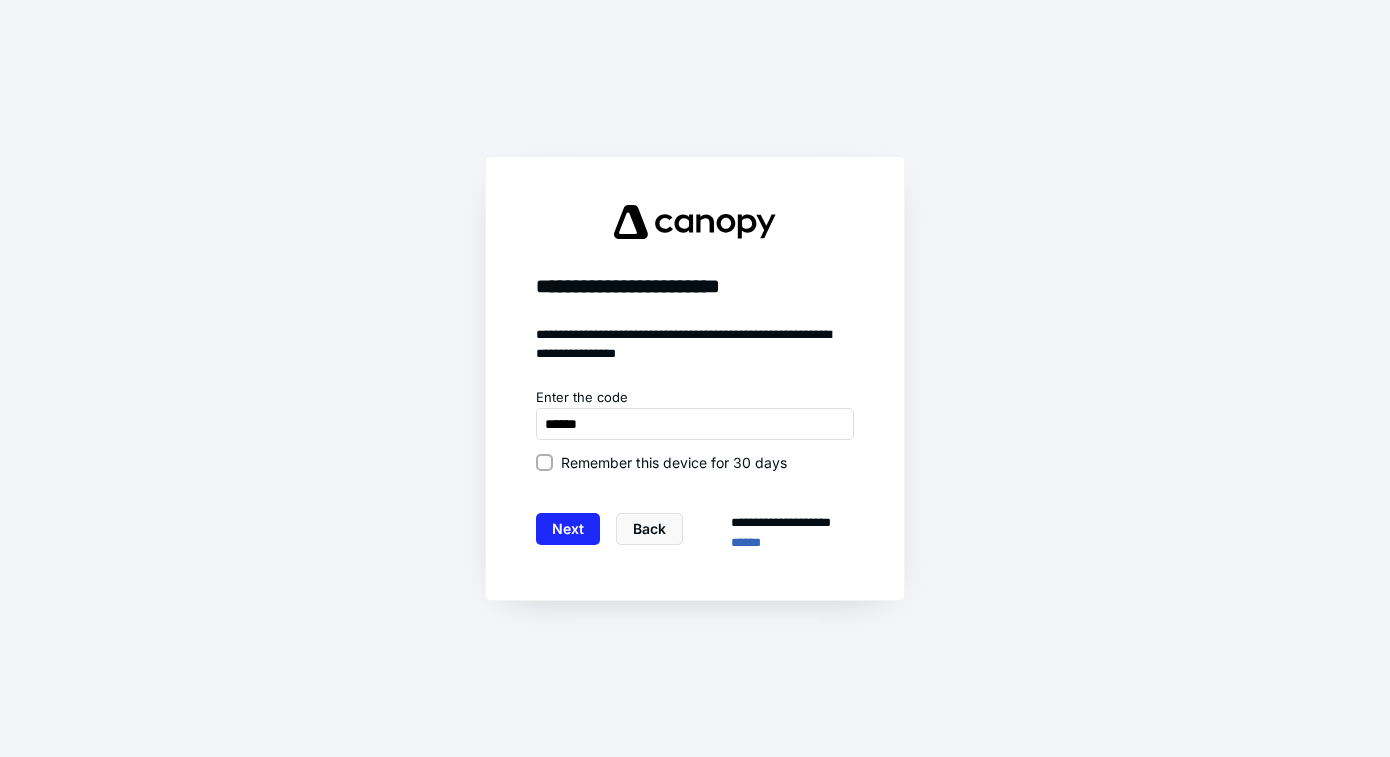 click at bounding box center [544, 462] 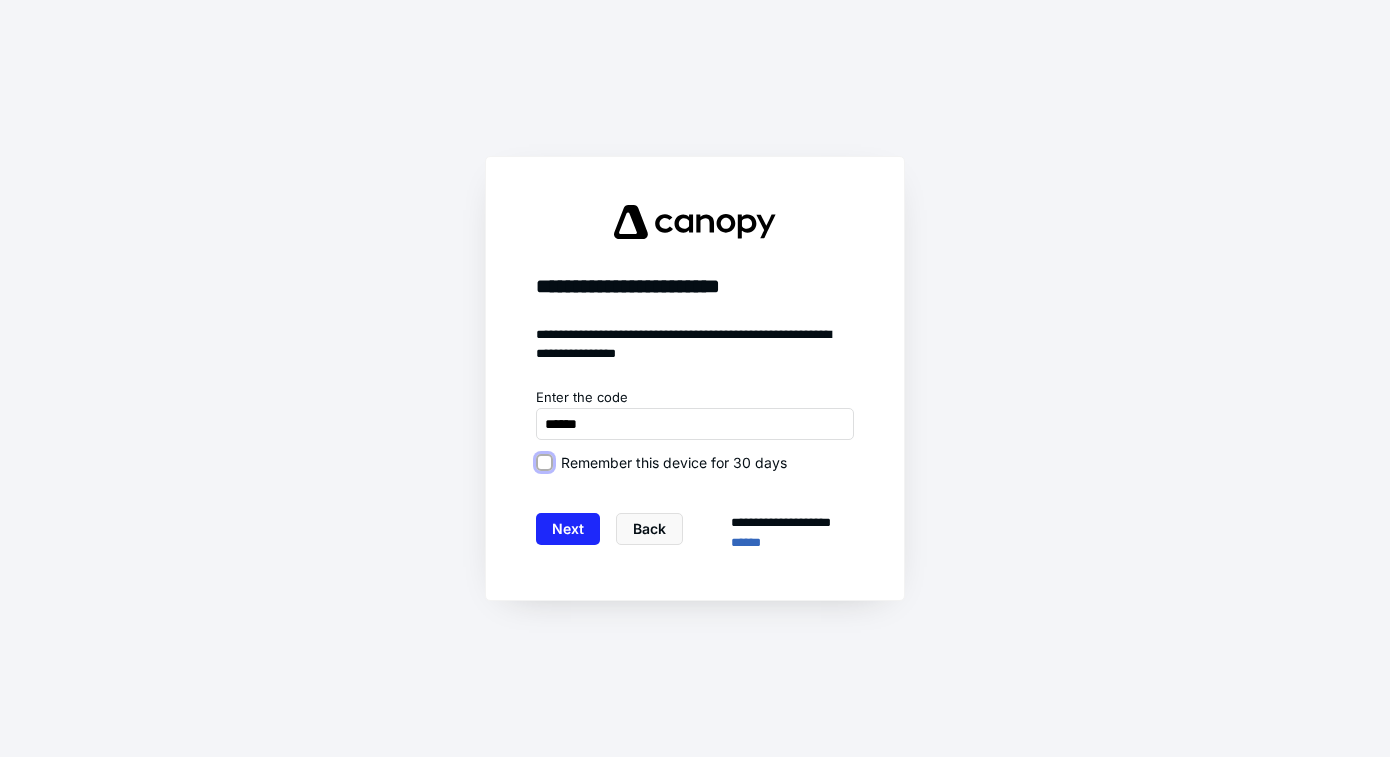checkbox on "true" 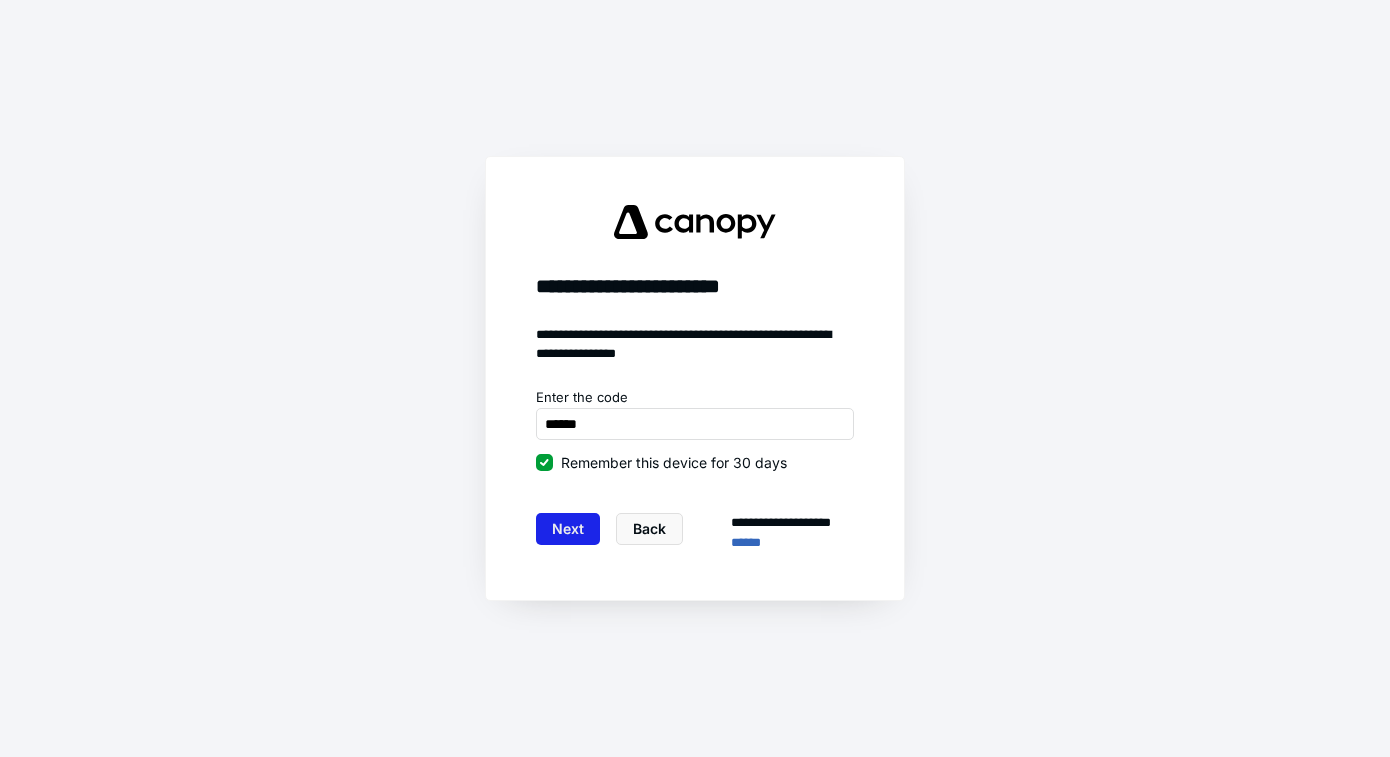 click on "Next" at bounding box center [568, 529] 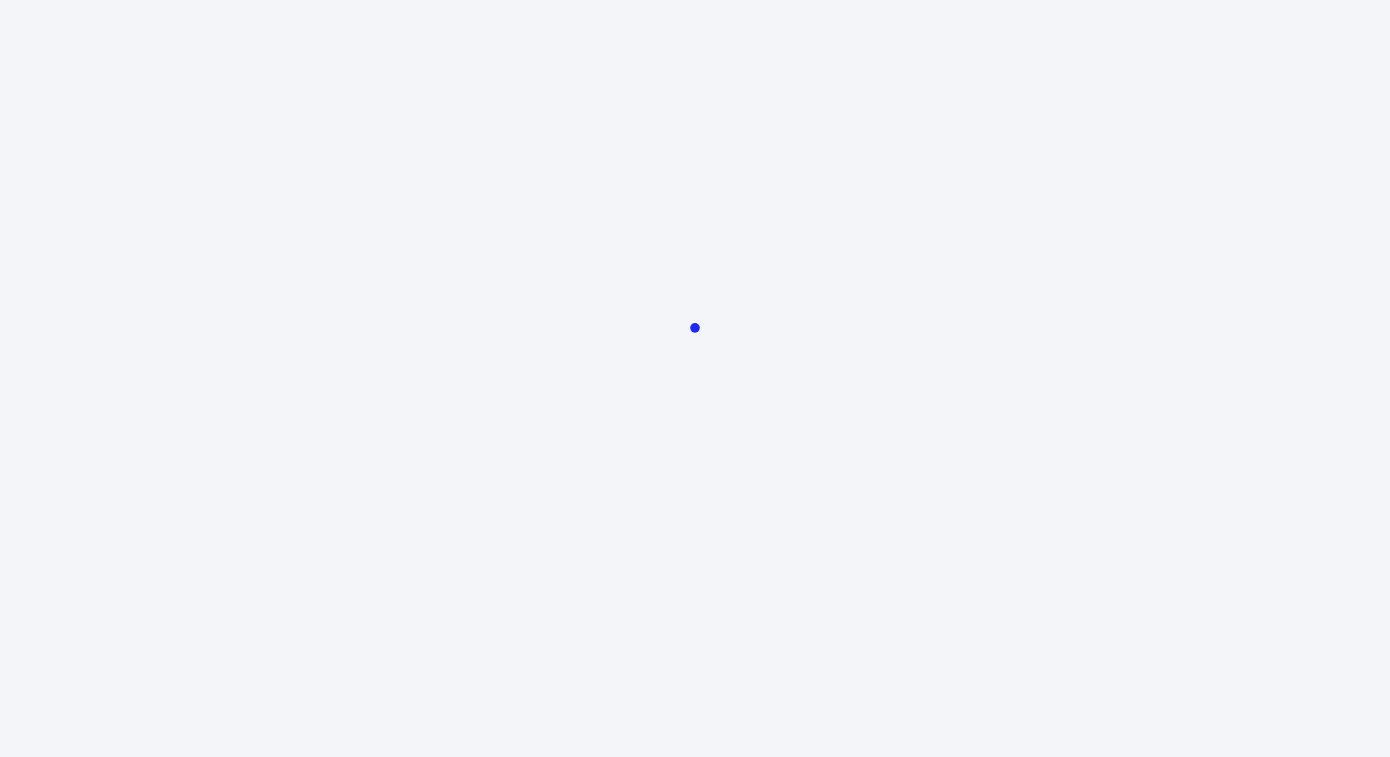 scroll, scrollTop: 0, scrollLeft: 0, axis: both 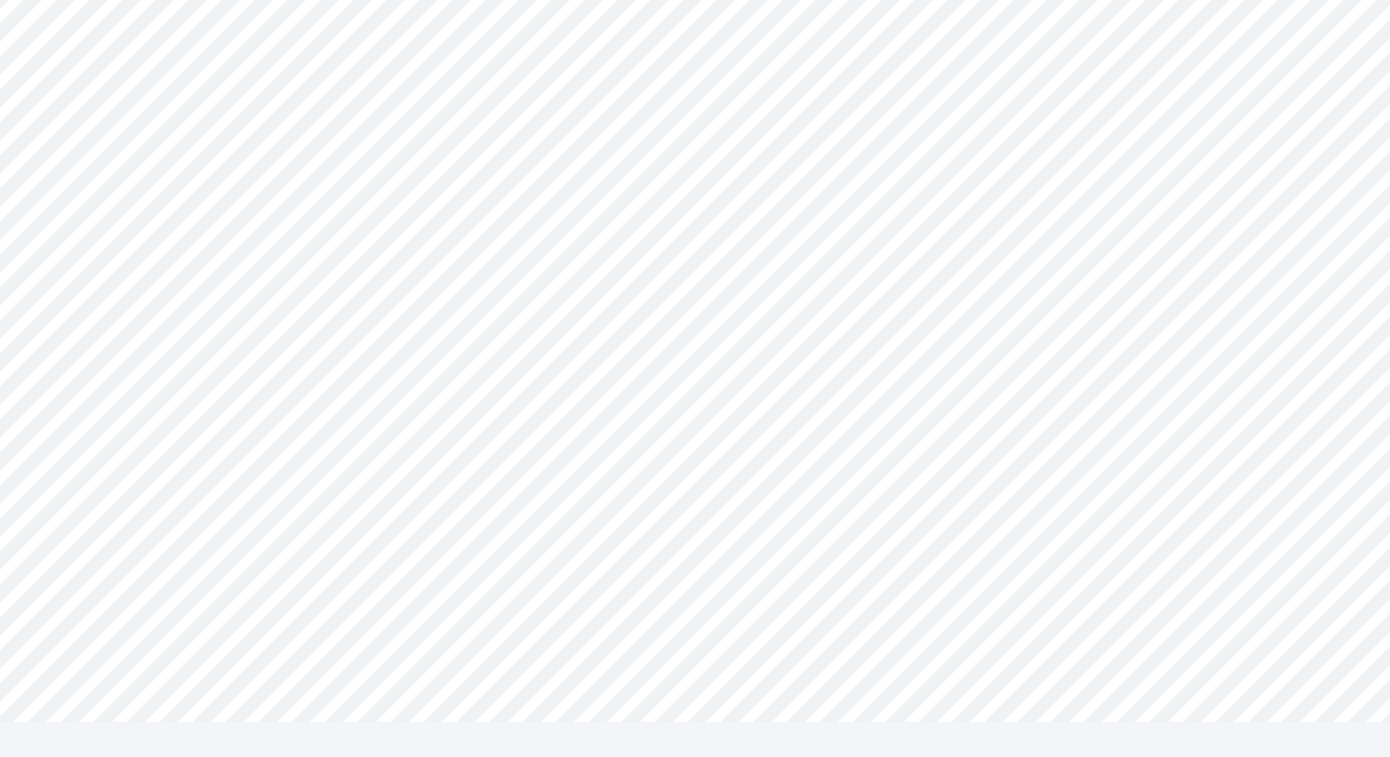 click on "**********" at bounding box center [695, 308] 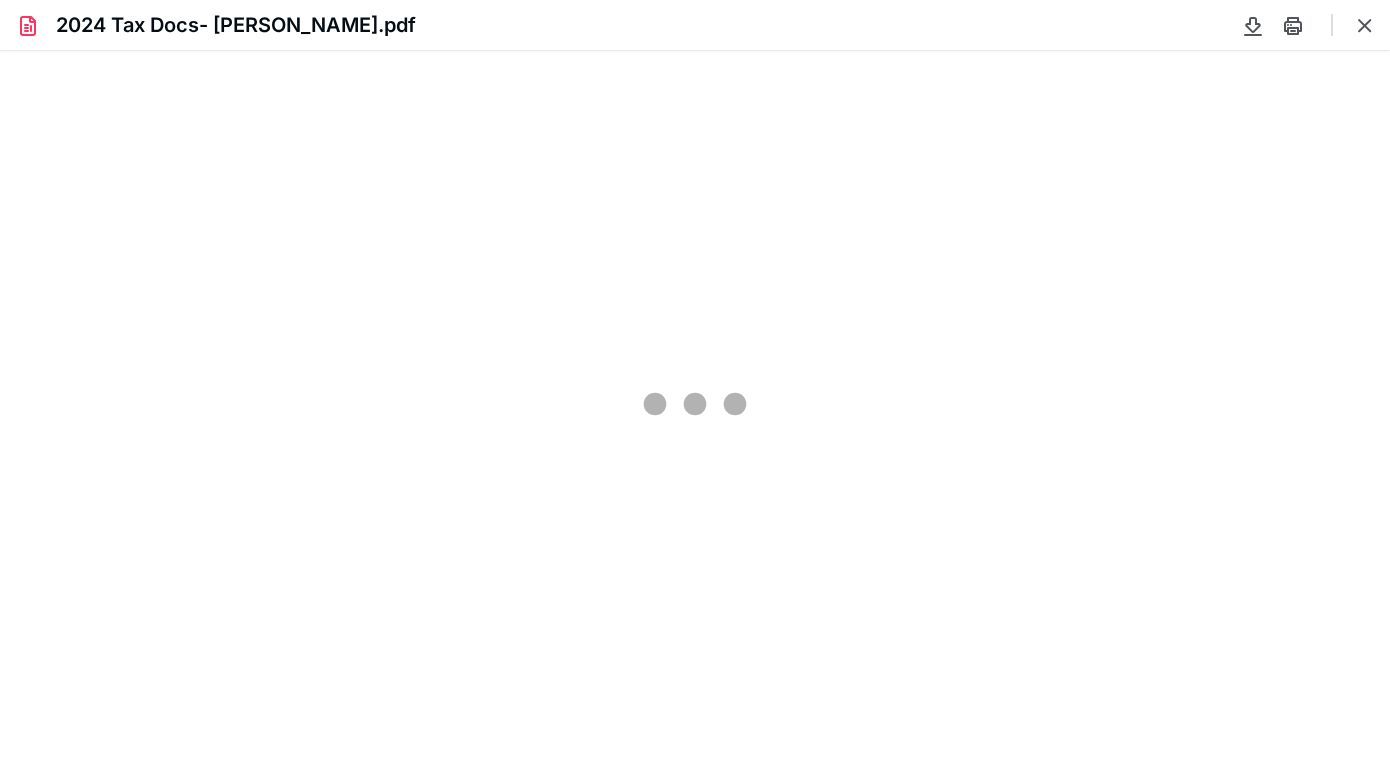 scroll, scrollTop: 0, scrollLeft: 0, axis: both 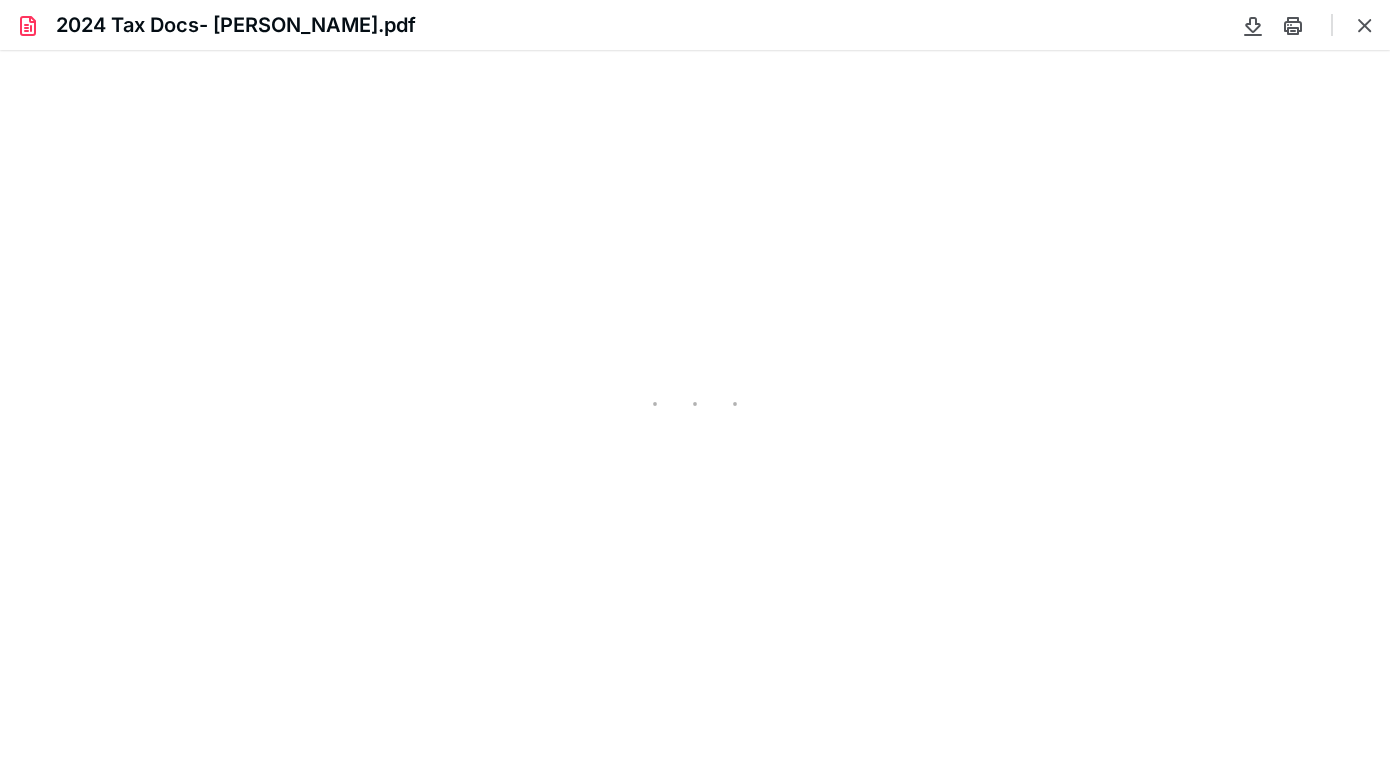type on "84" 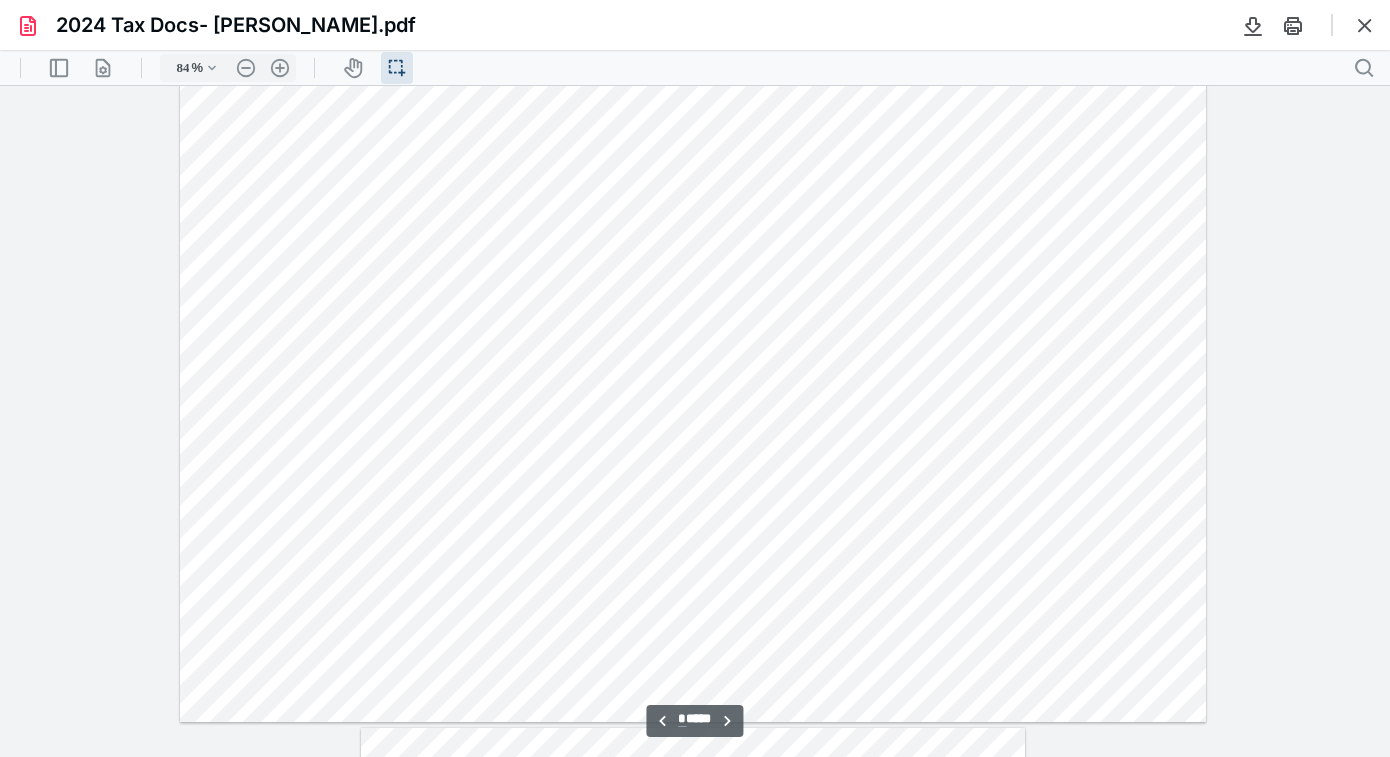 scroll, scrollTop: 2739, scrollLeft: 0, axis: vertical 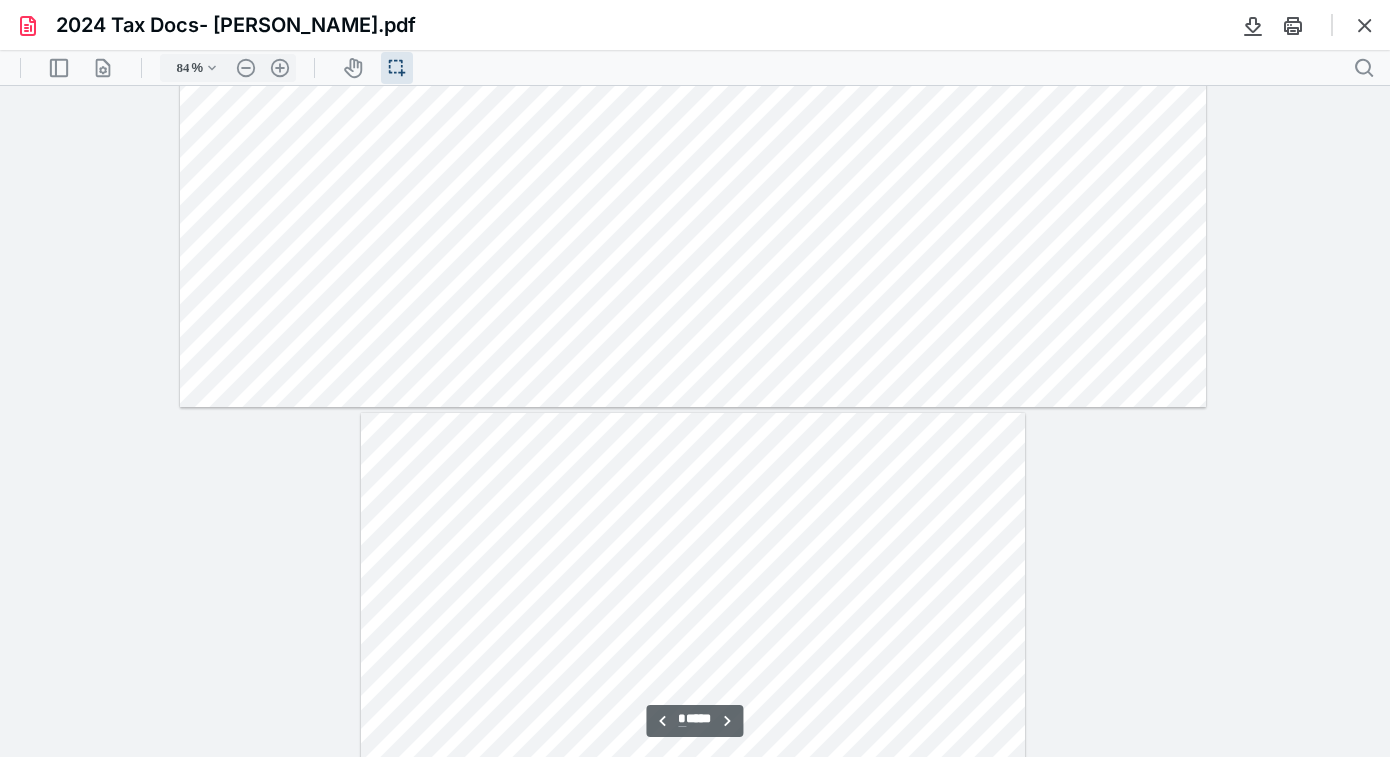 type on "*" 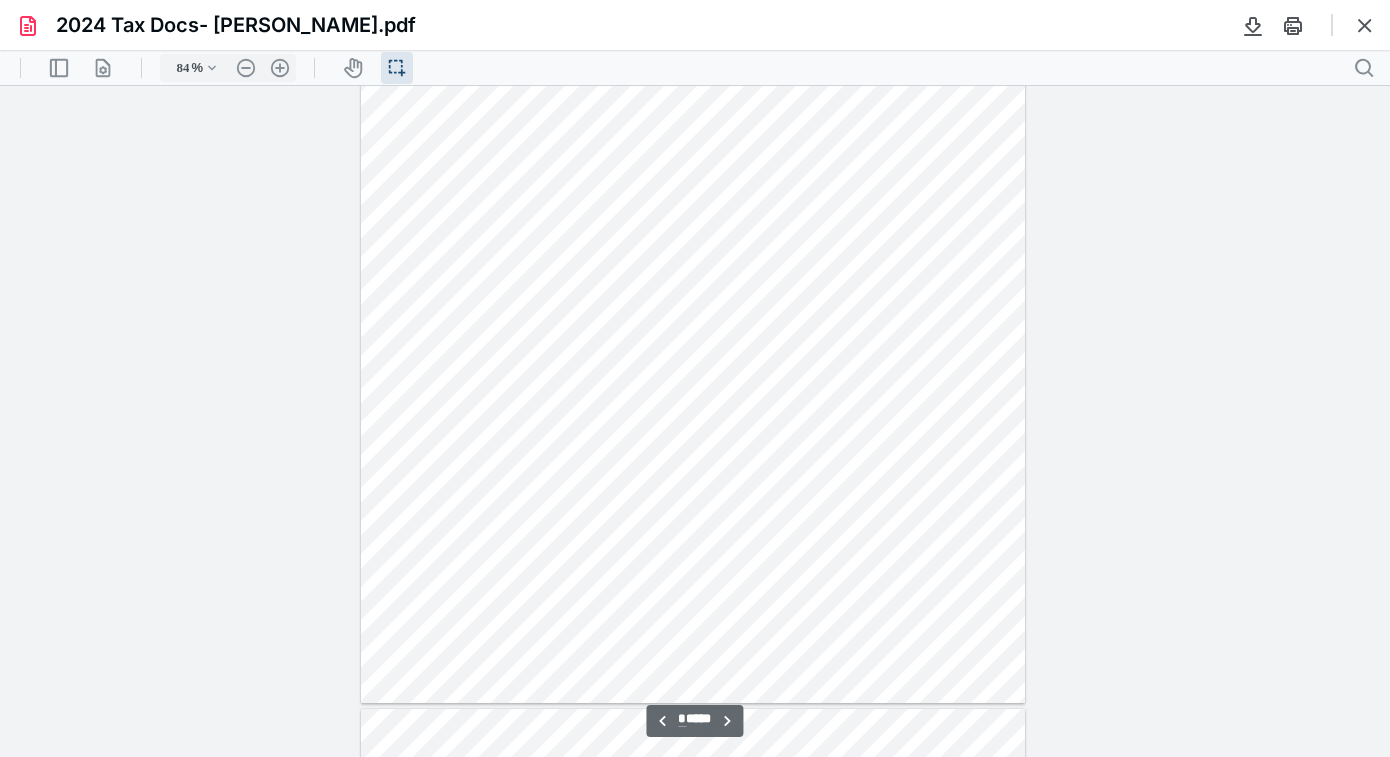 scroll, scrollTop: 3763, scrollLeft: 0, axis: vertical 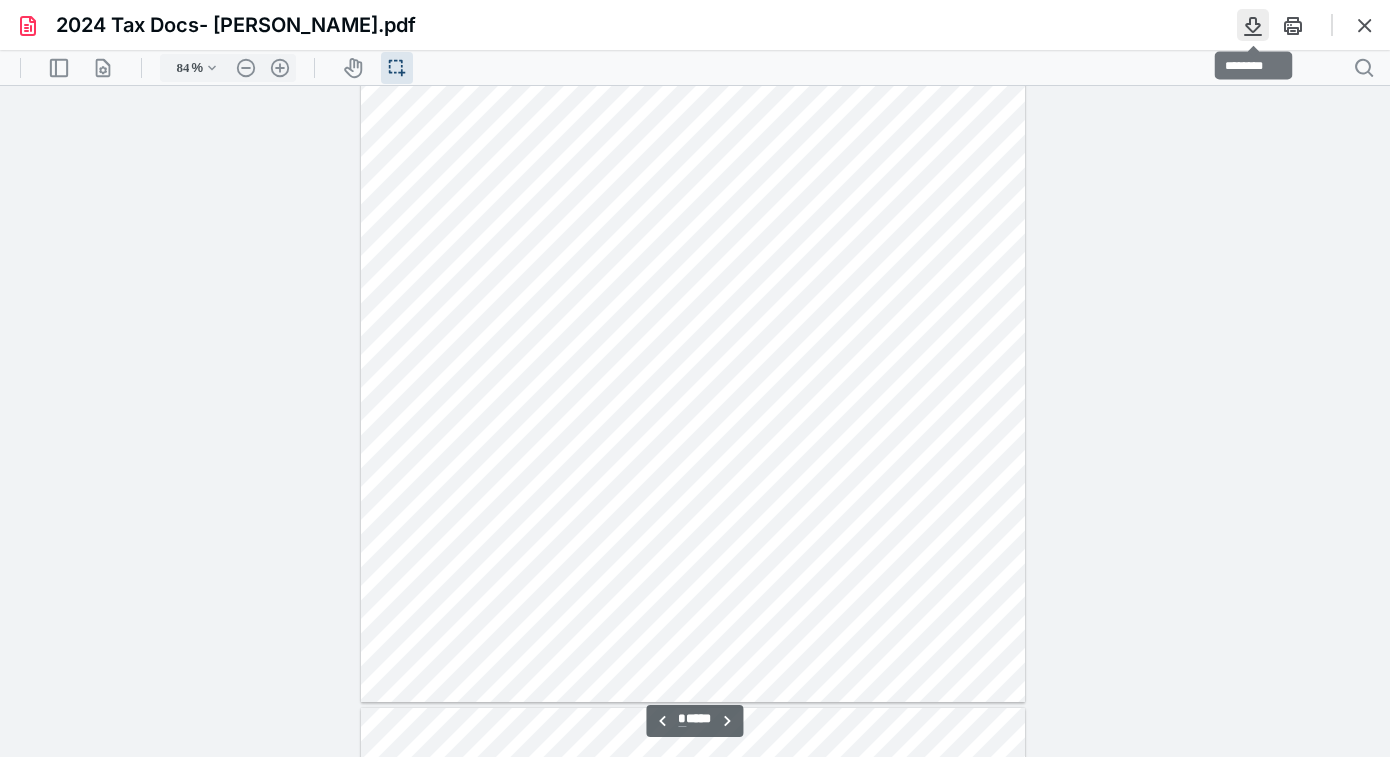 click at bounding box center [1253, 25] 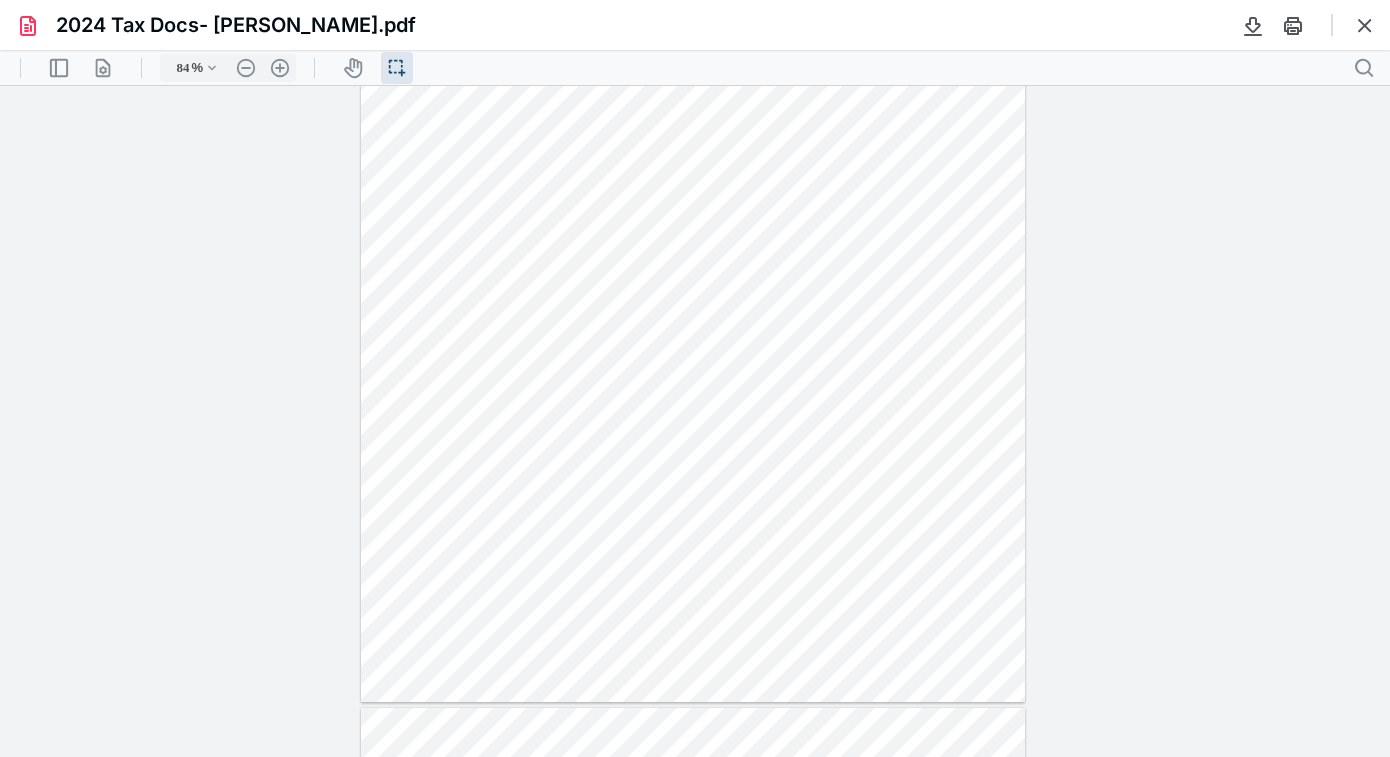 scroll, scrollTop: 0, scrollLeft: 0, axis: both 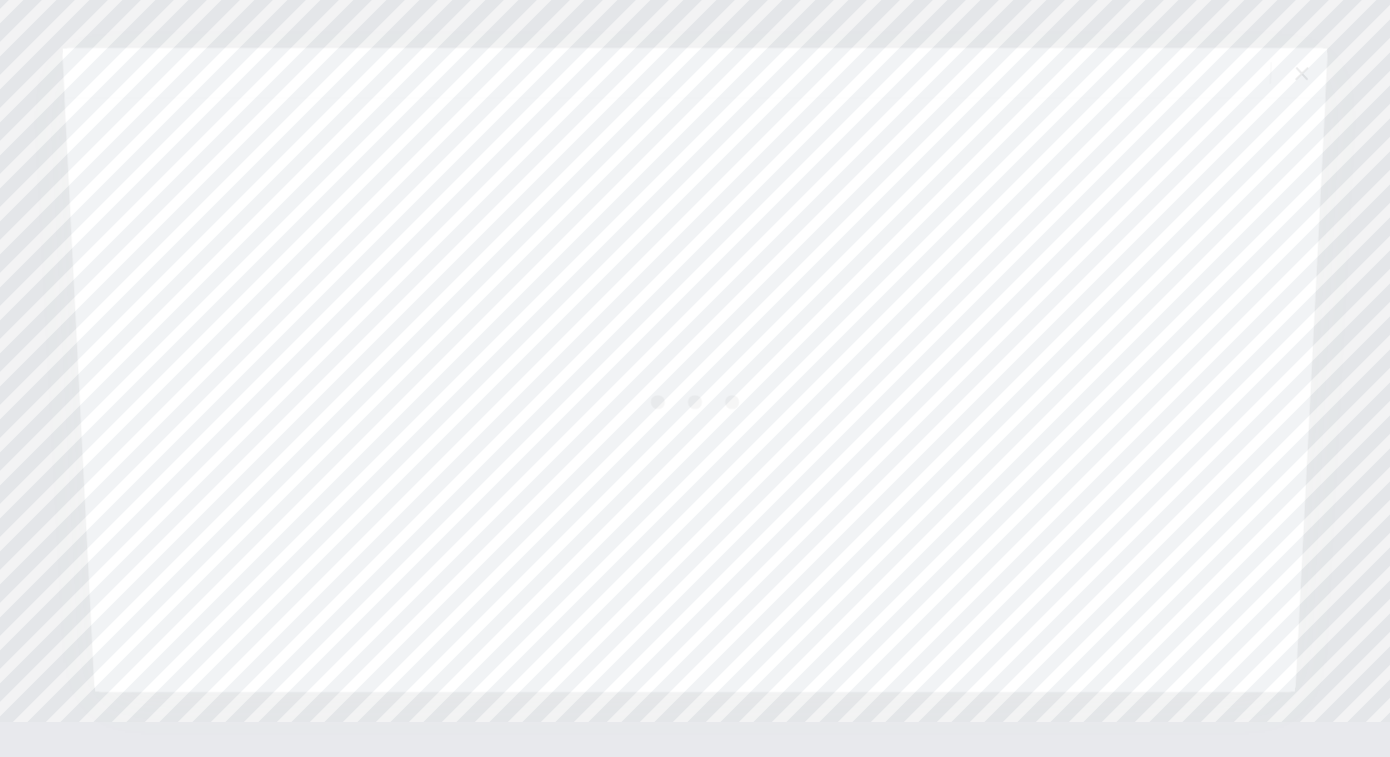 click at bounding box center [695, 394] 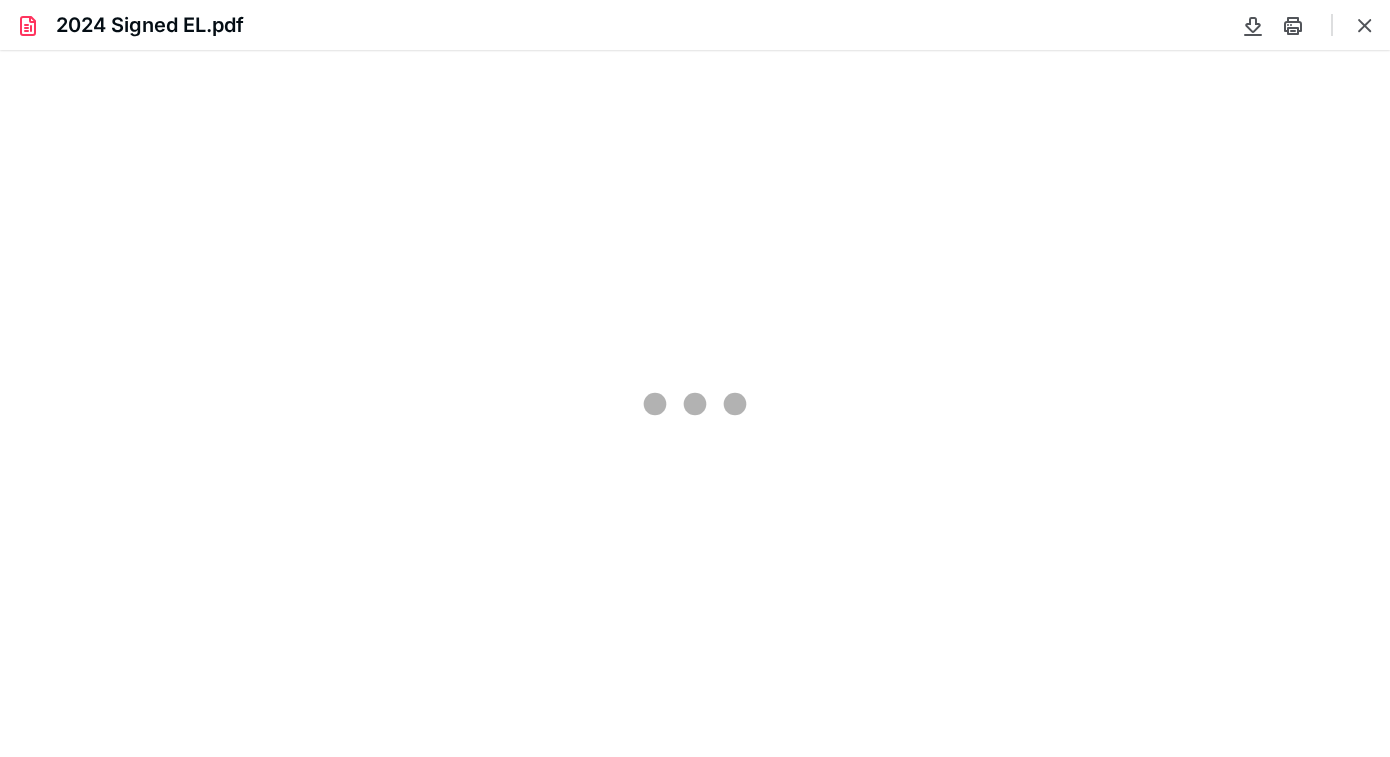 scroll, scrollTop: 0, scrollLeft: 0, axis: both 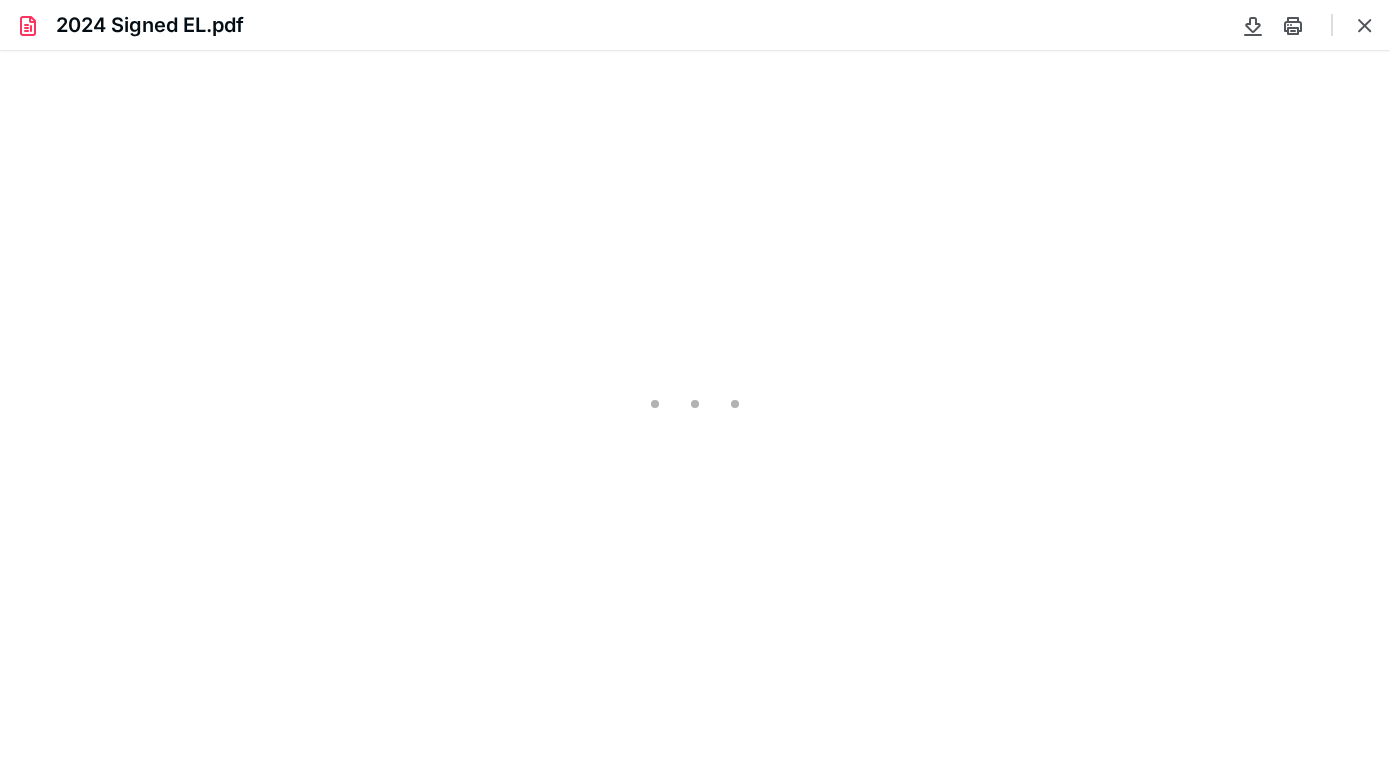 type on "84" 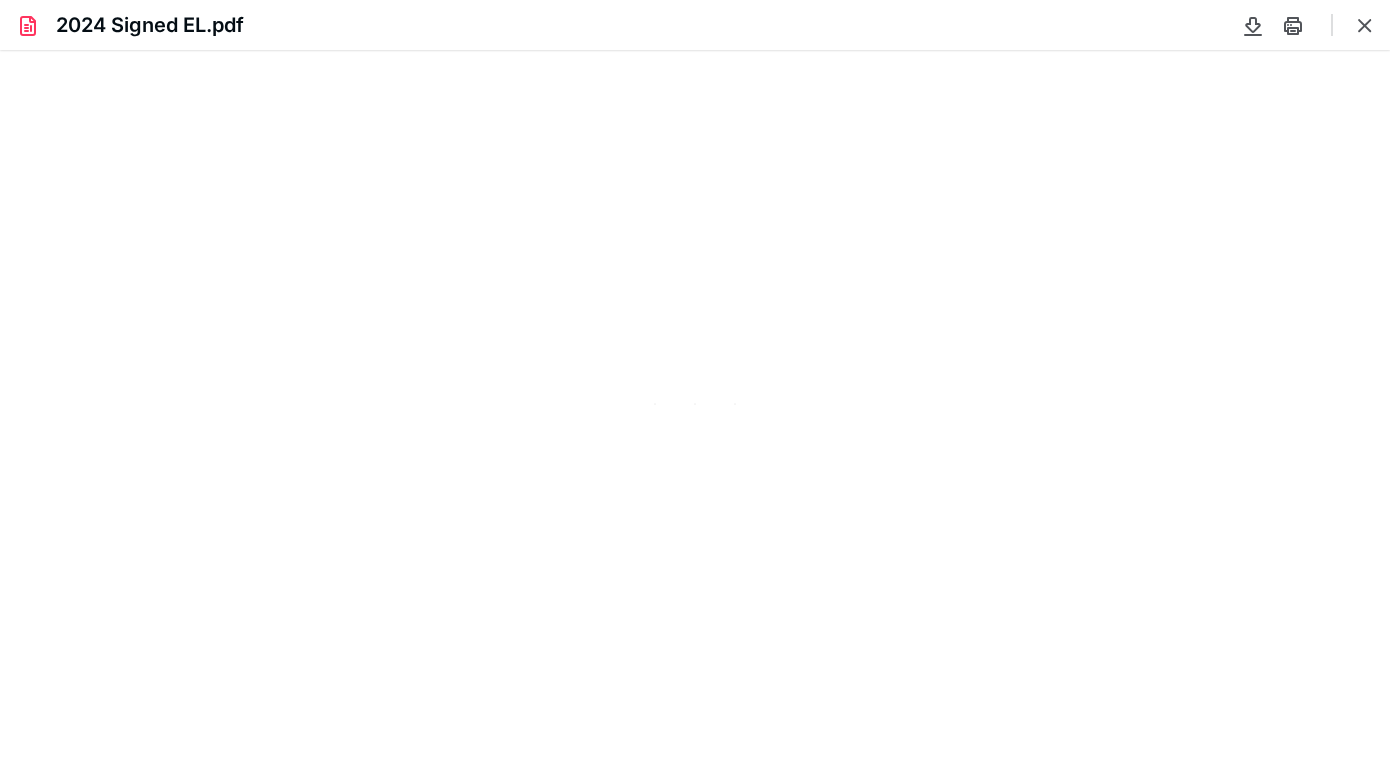 scroll, scrollTop: 39, scrollLeft: 0, axis: vertical 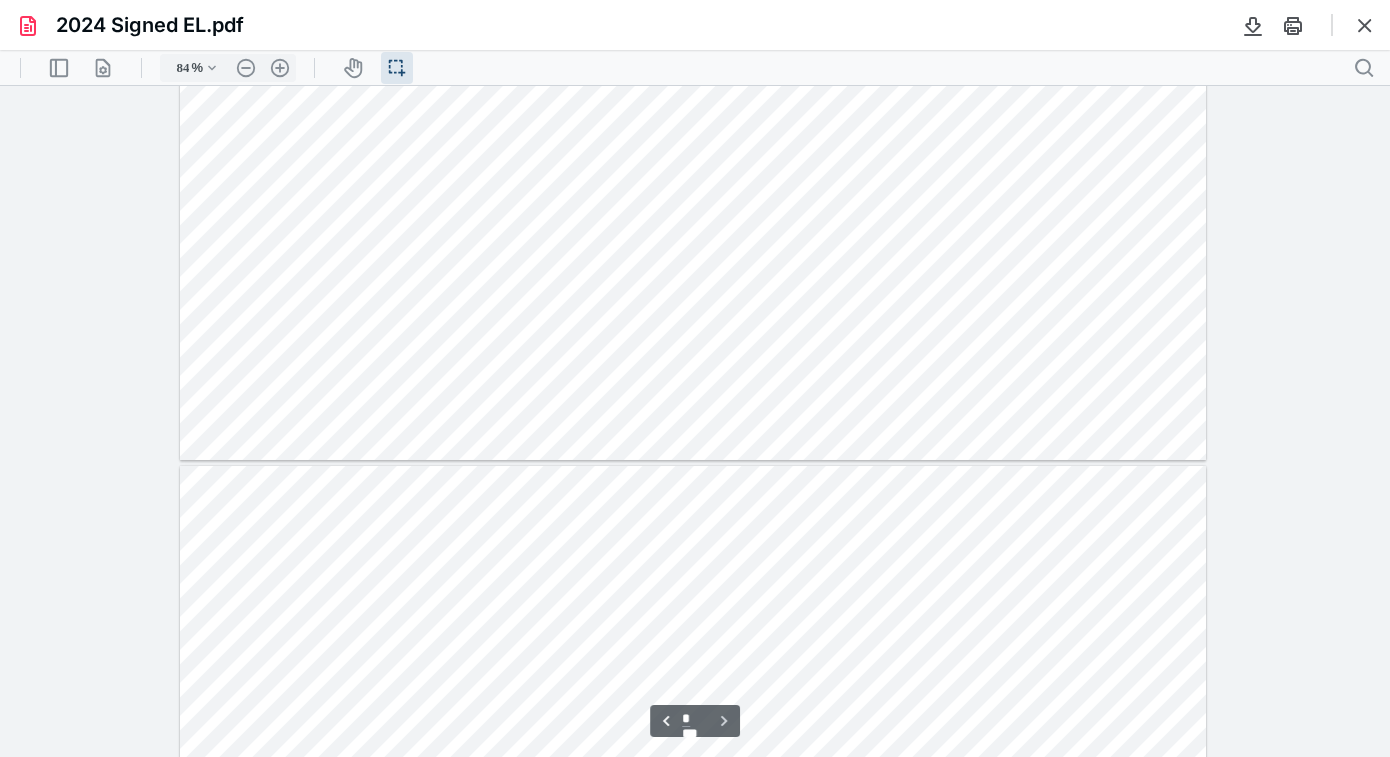type on "*" 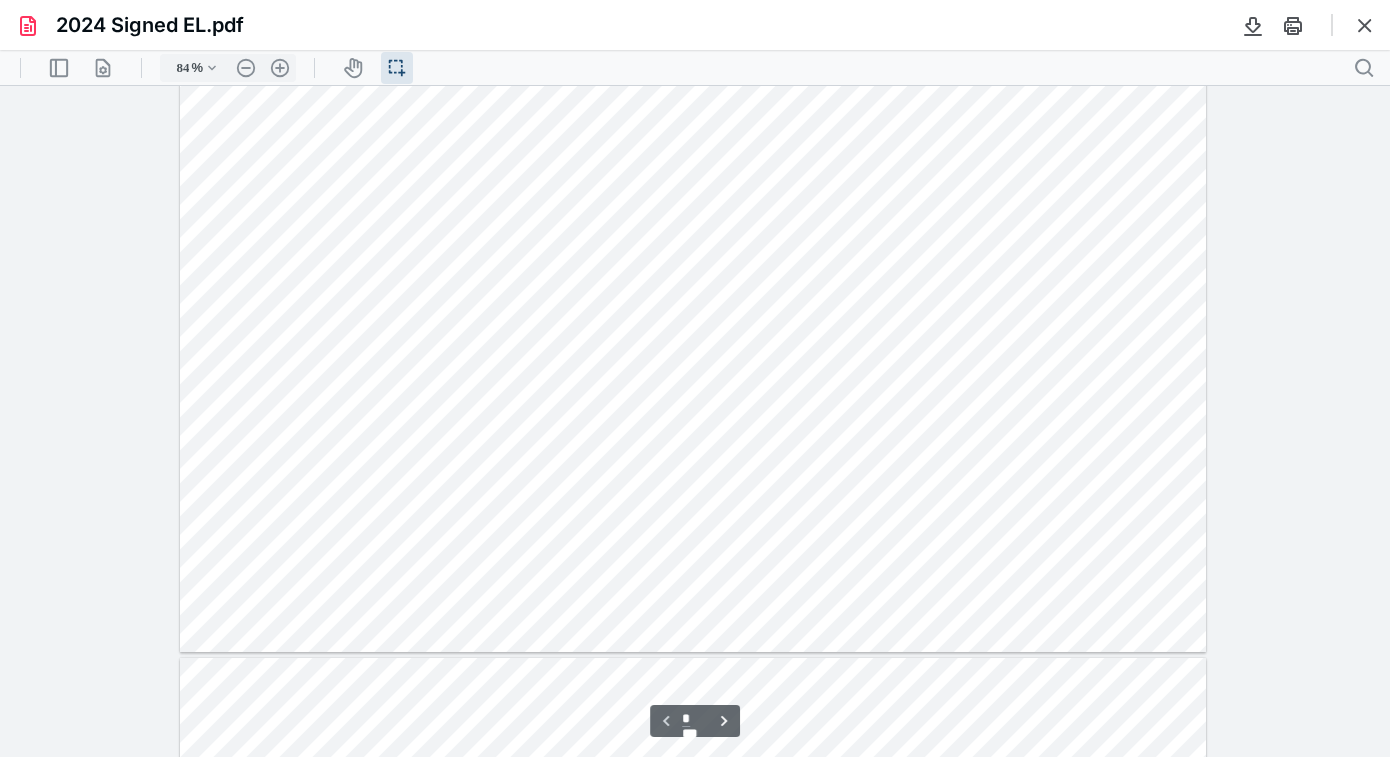 scroll, scrollTop: 0, scrollLeft: 0, axis: both 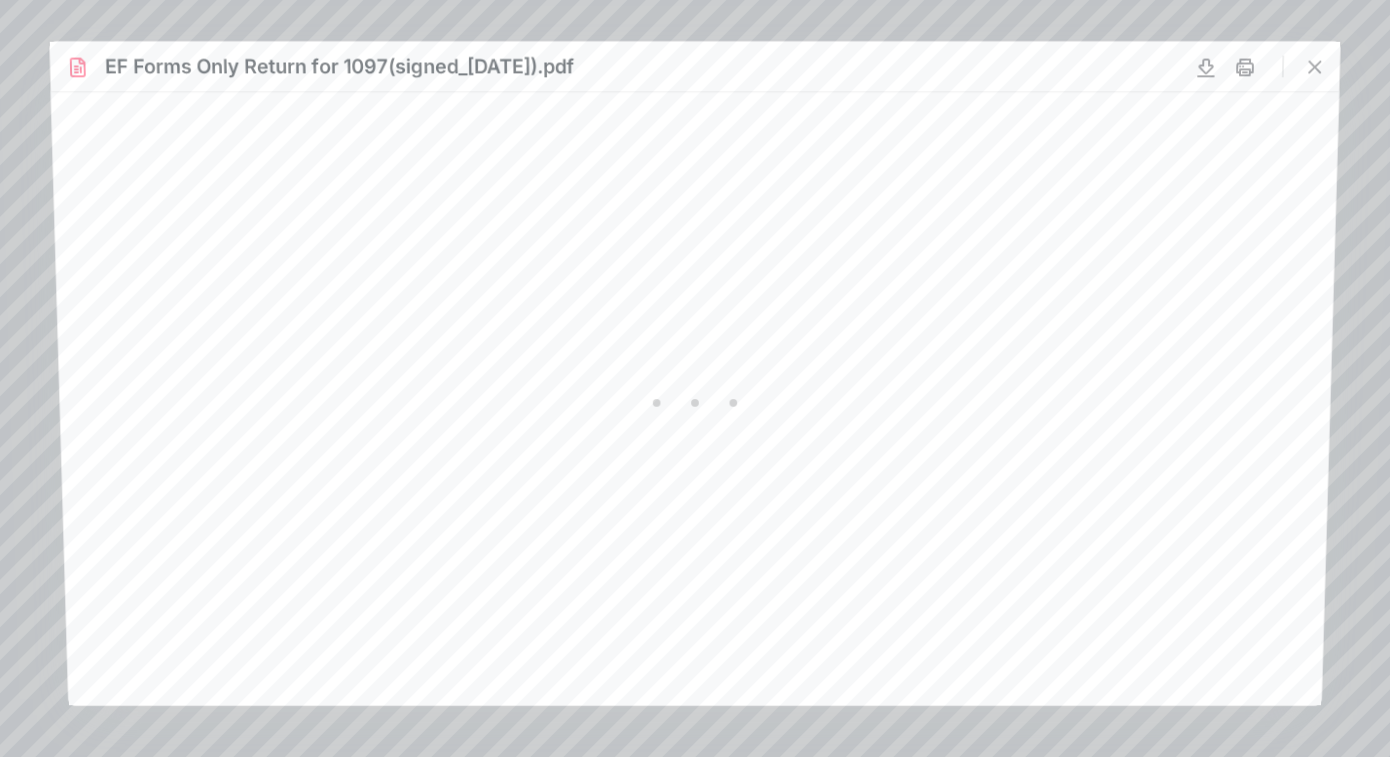 click at bounding box center [695, 398] 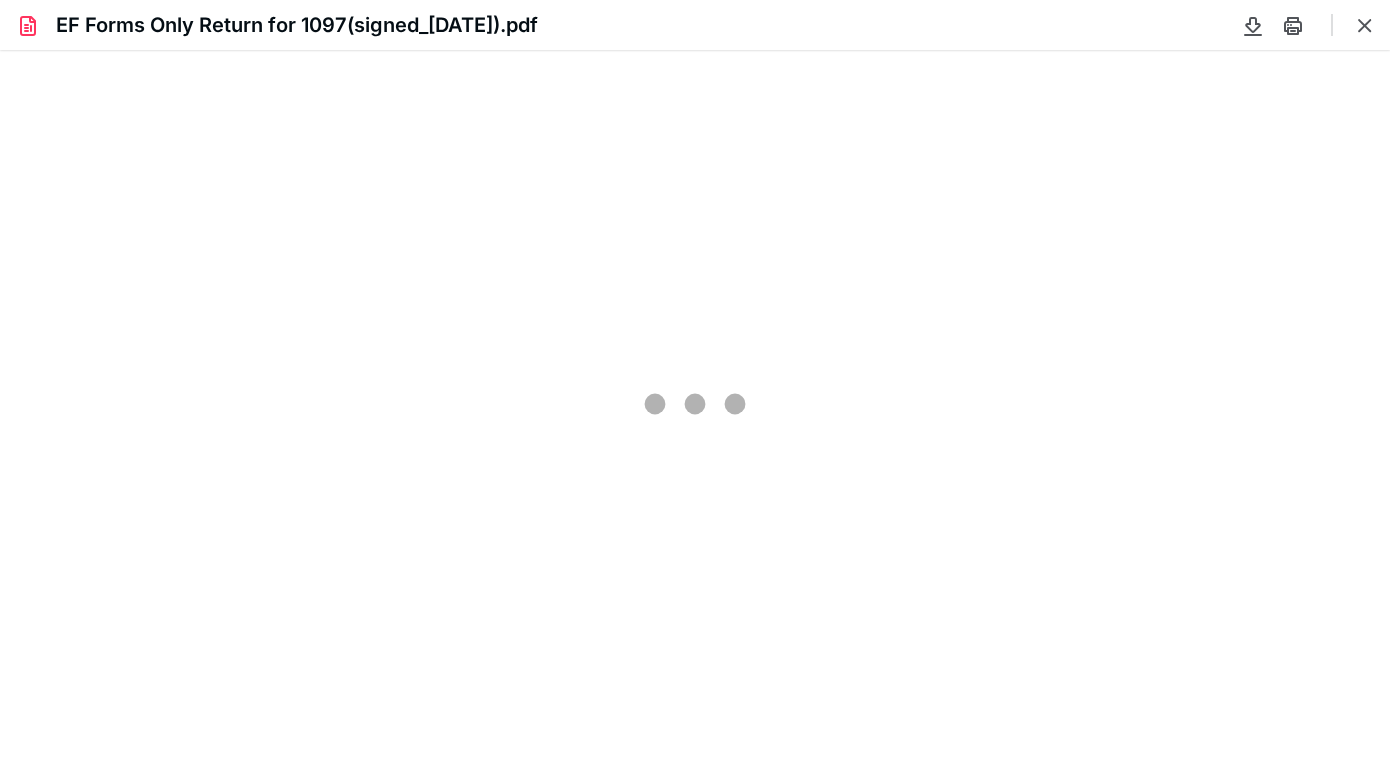 scroll, scrollTop: 0, scrollLeft: 0, axis: both 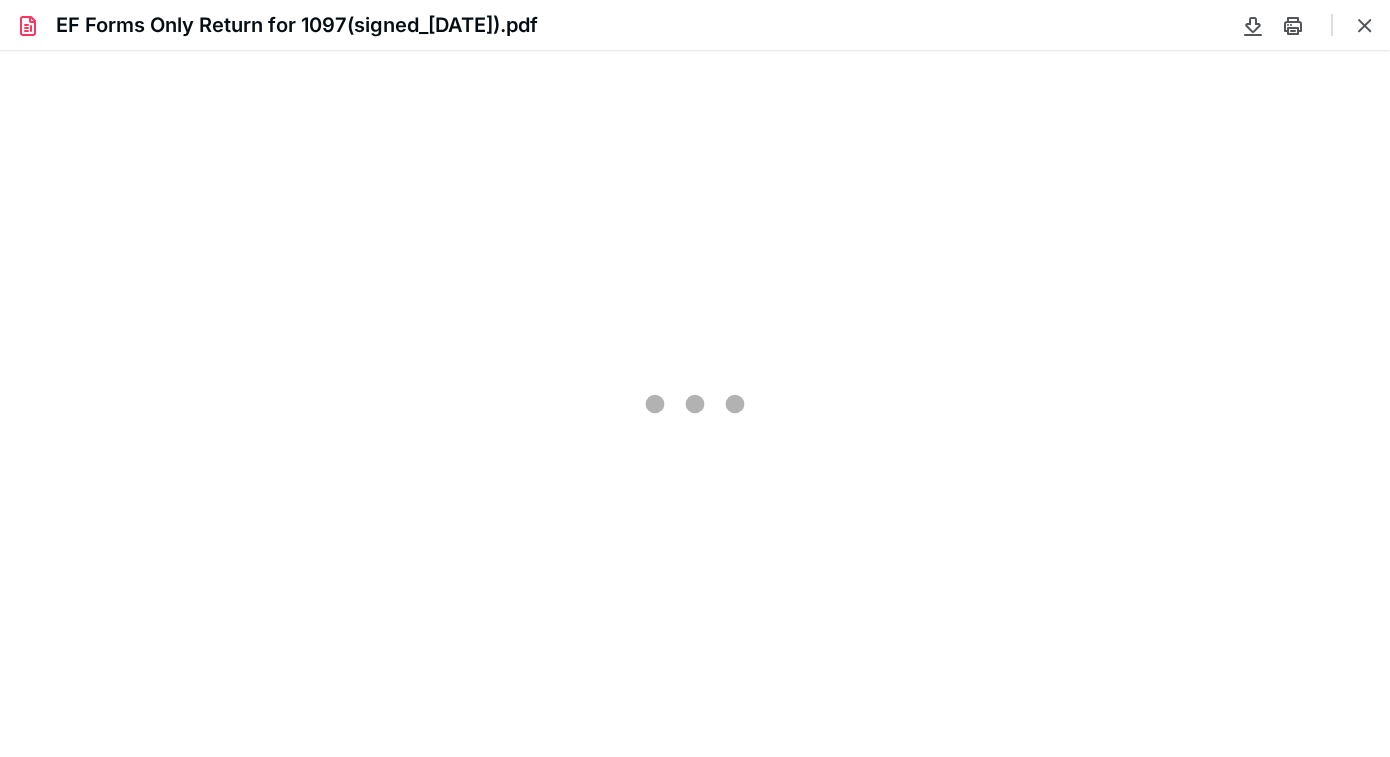 type on "84" 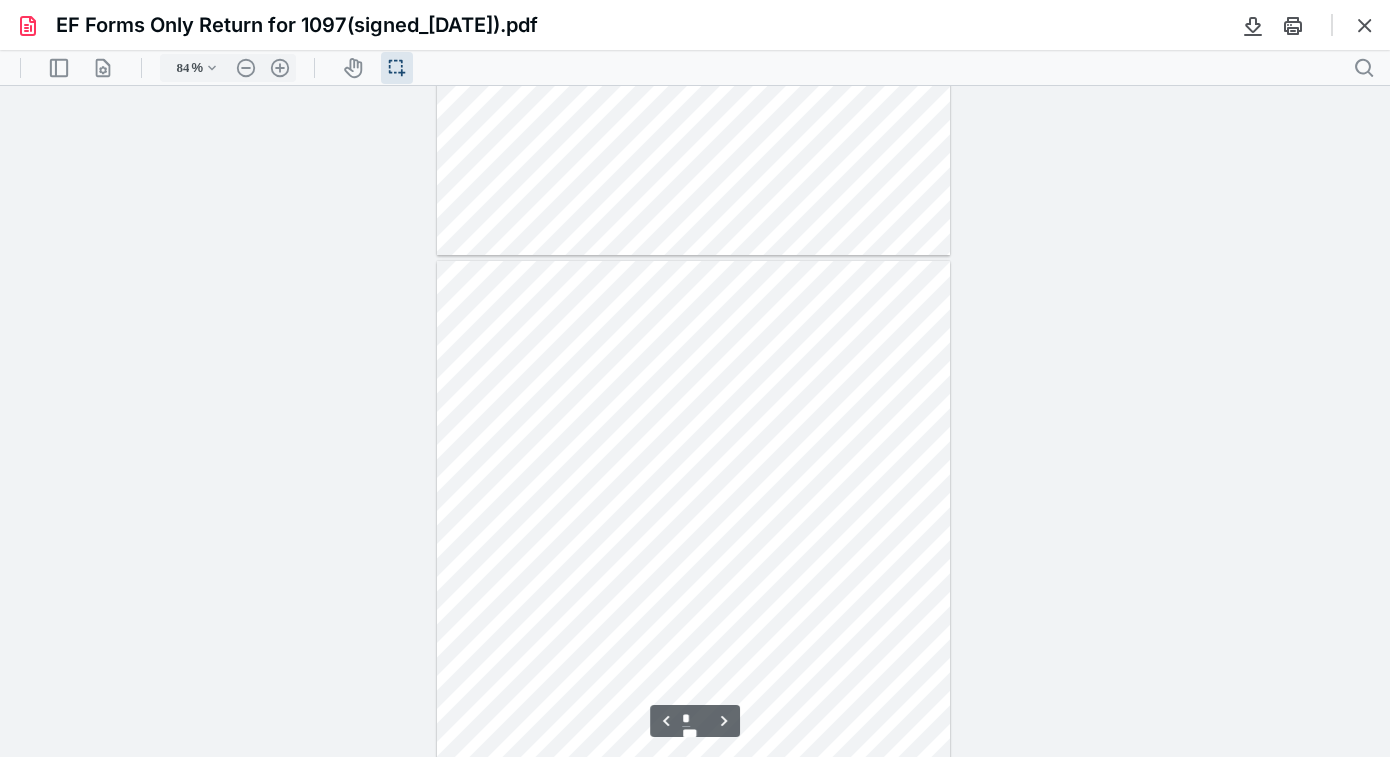 scroll, scrollTop: 0, scrollLeft: 0, axis: both 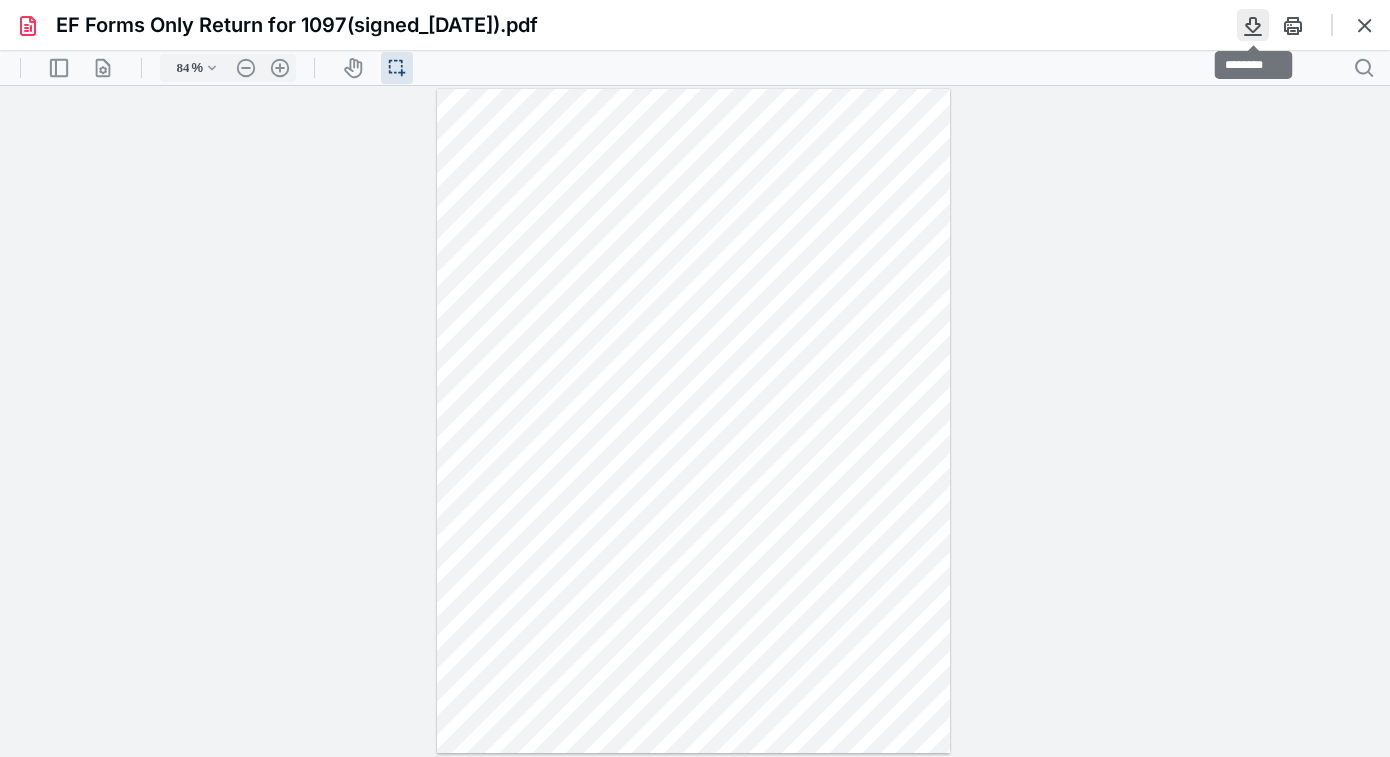 click at bounding box center (1253, 25) 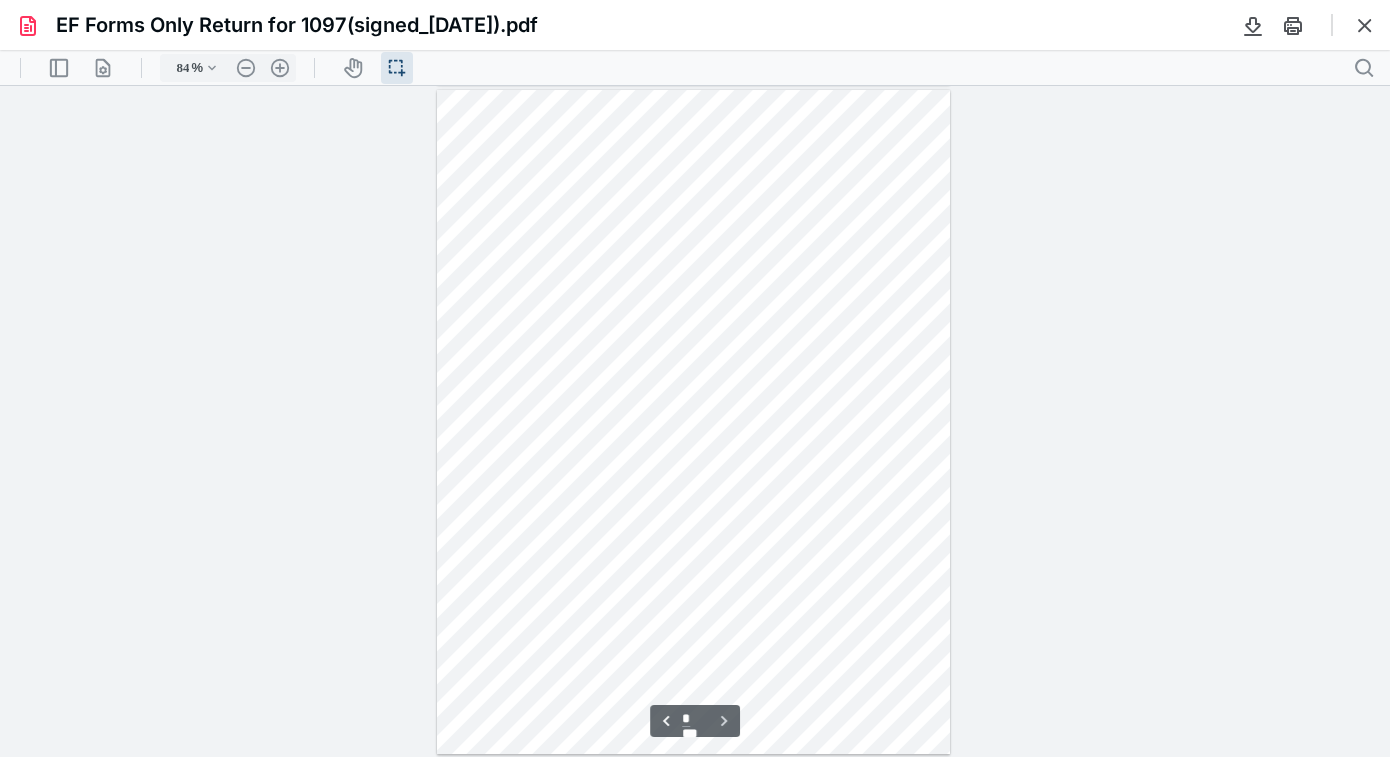 scroll, scrollTop: 1030, scrollLeft: 0, axis: vertical 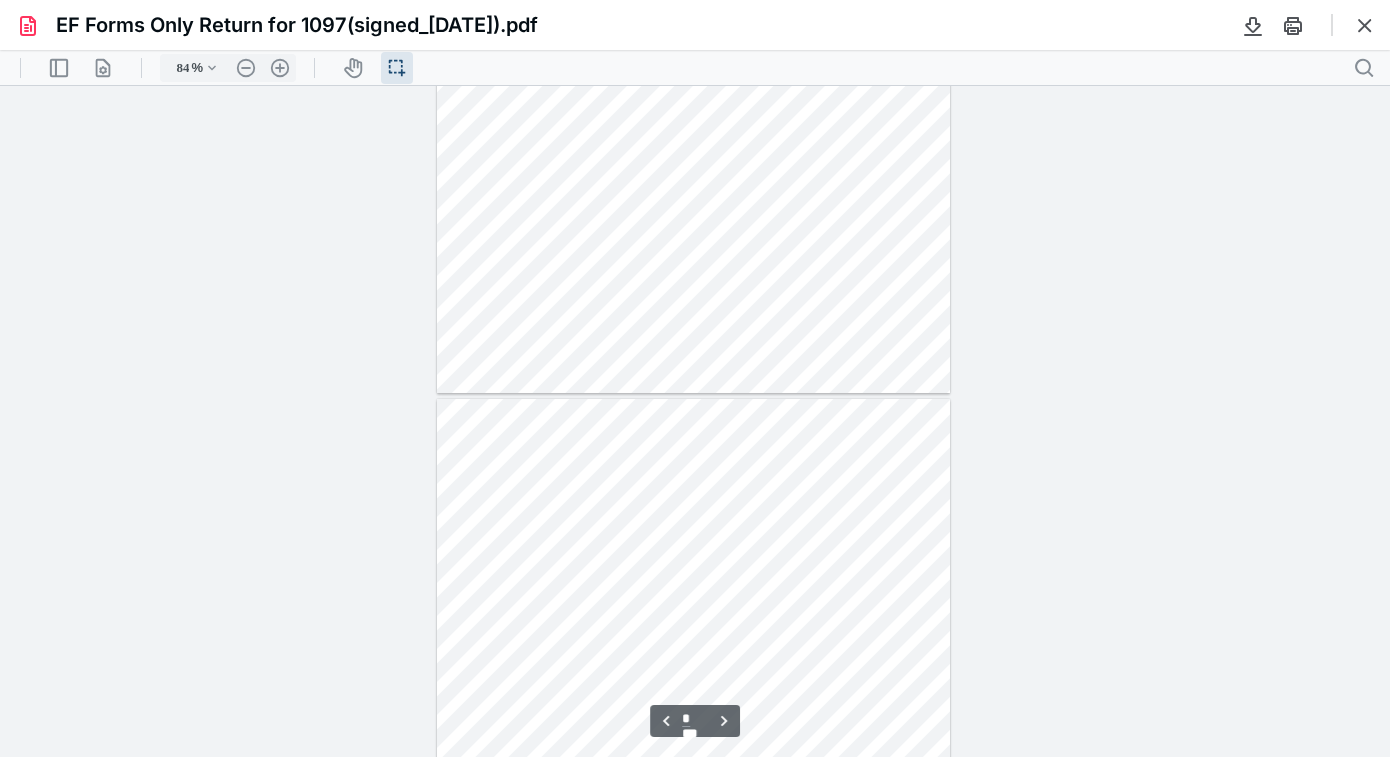 type on "*" 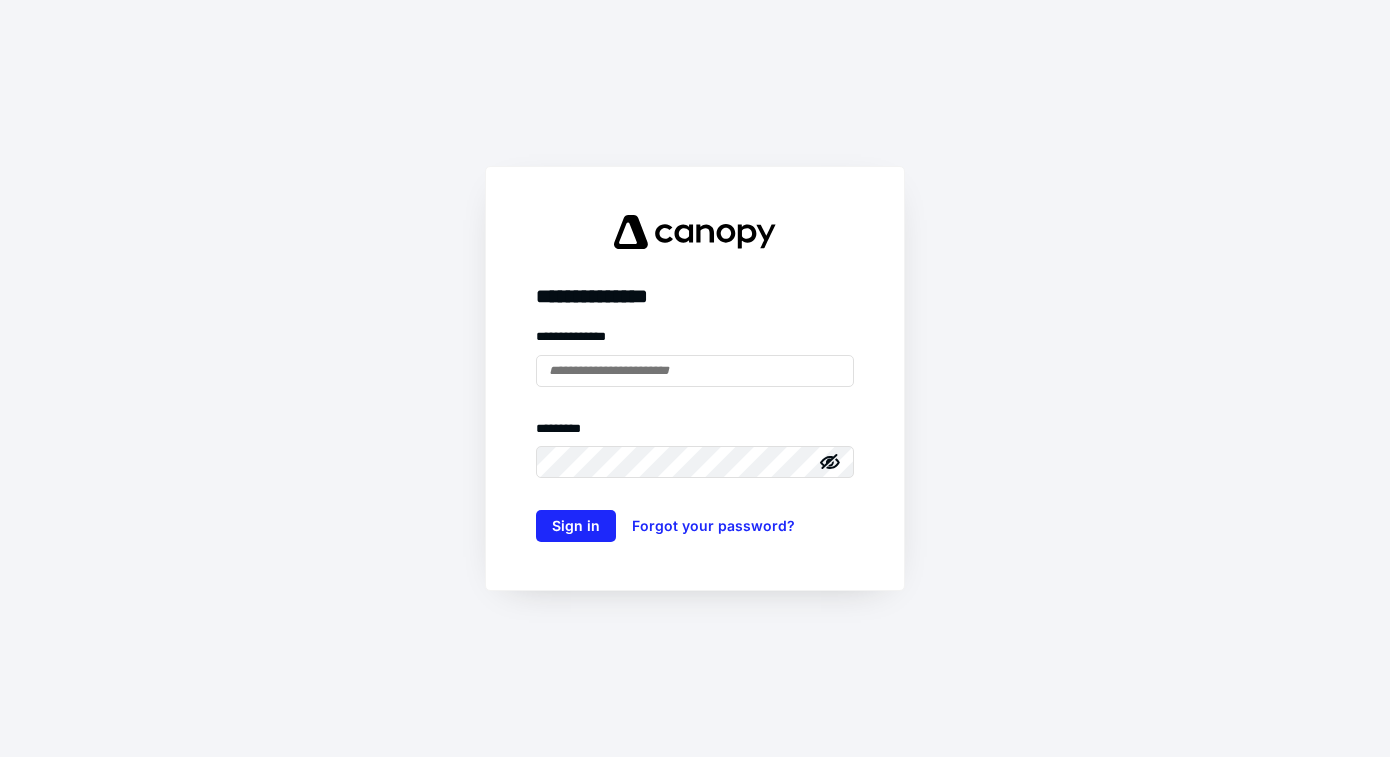 scroll, scrollTop: 0, scrollLeft: 0, axis: both 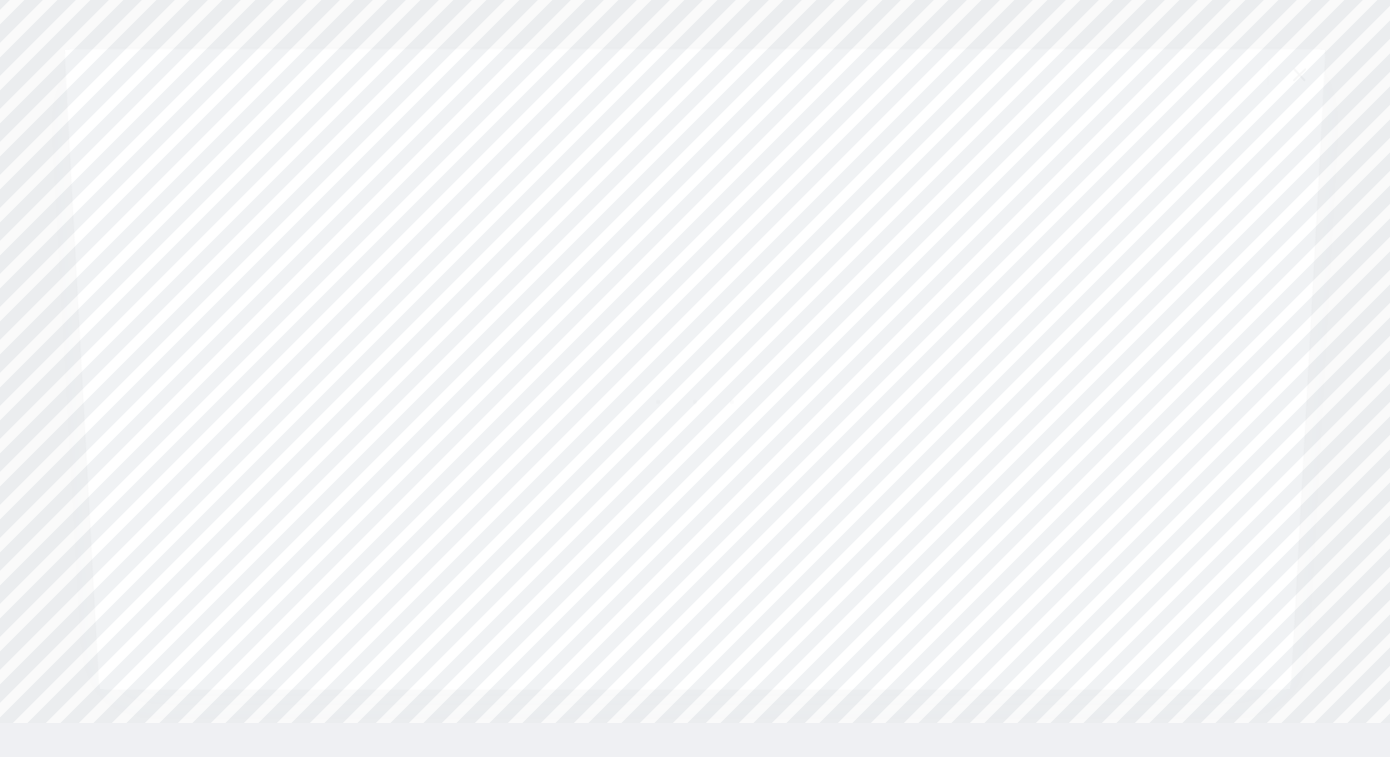 click on "**********" at bounding box center [695, 309] 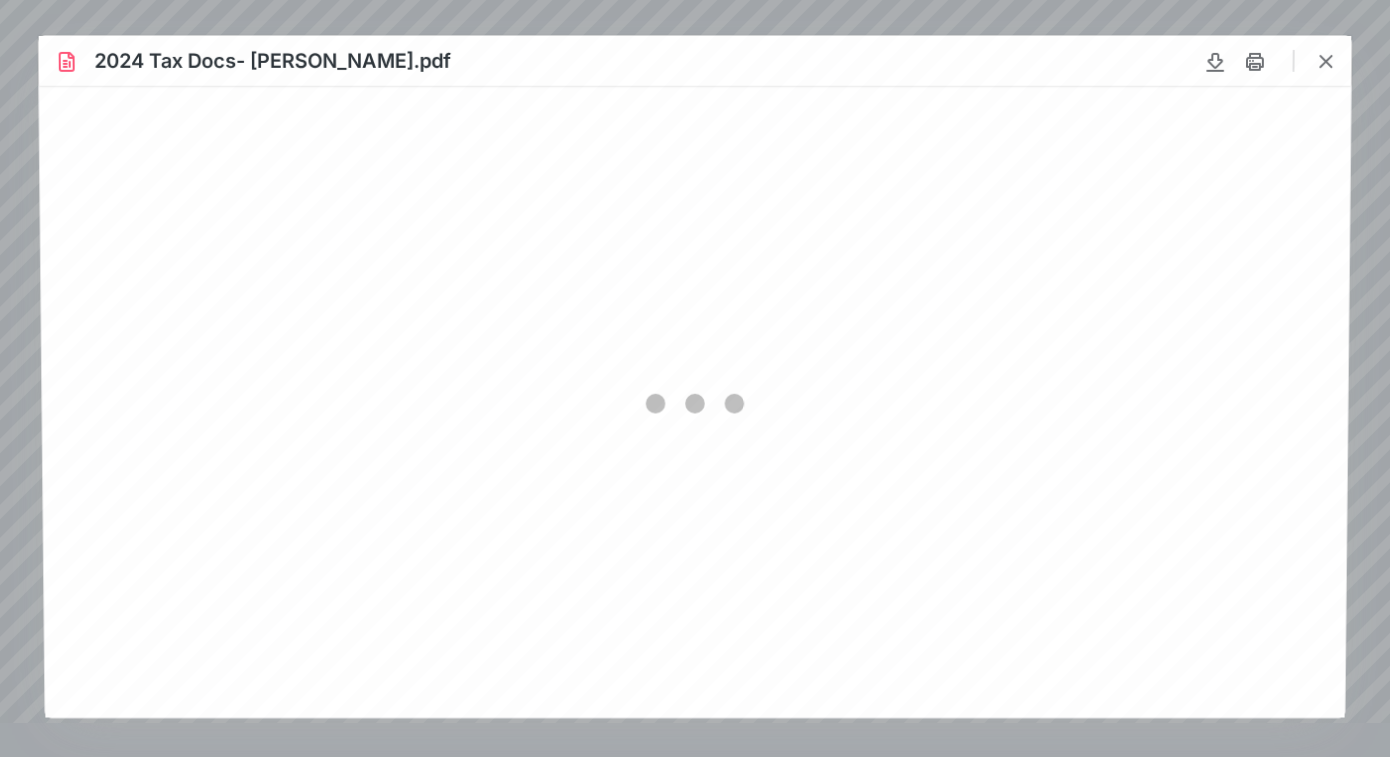 scroll, scrollTop: 0, scrollLeft: 0, axis: both 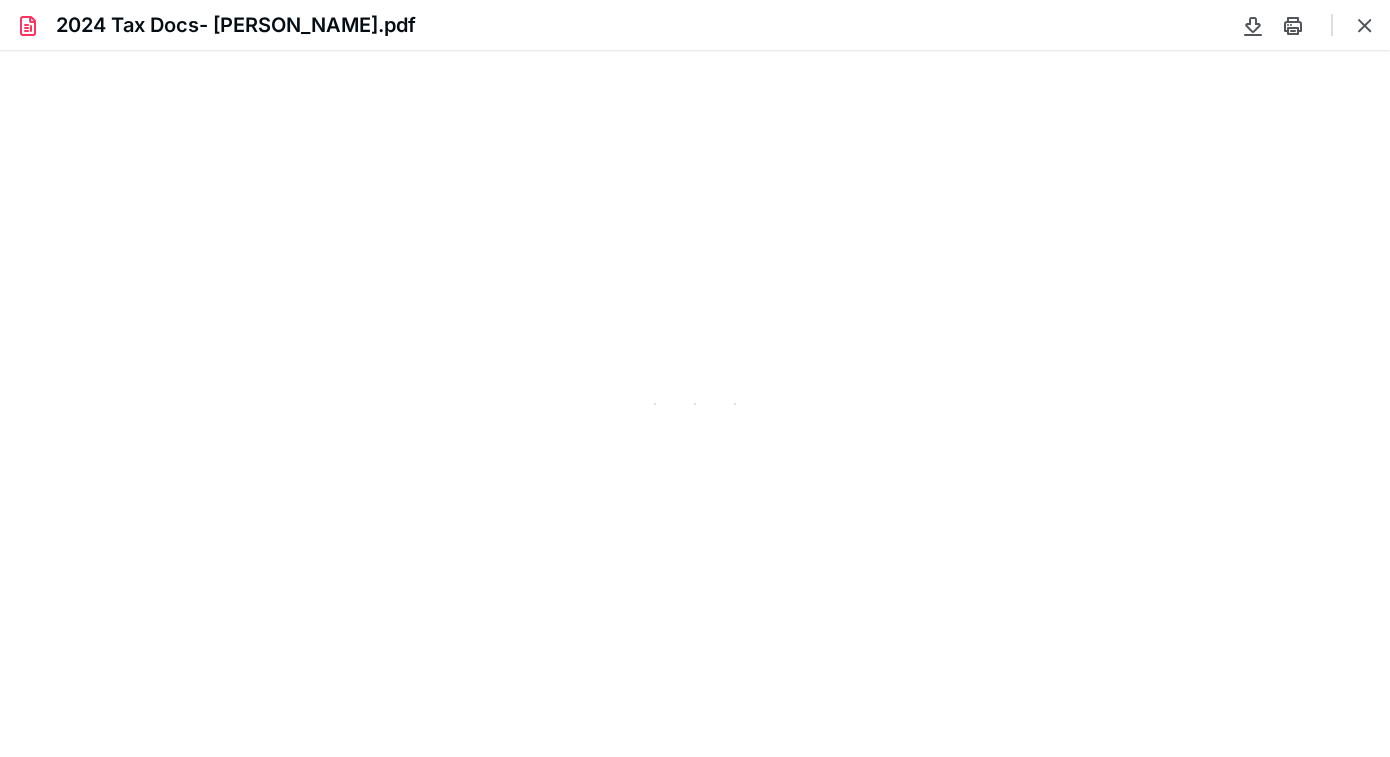 type on "84" 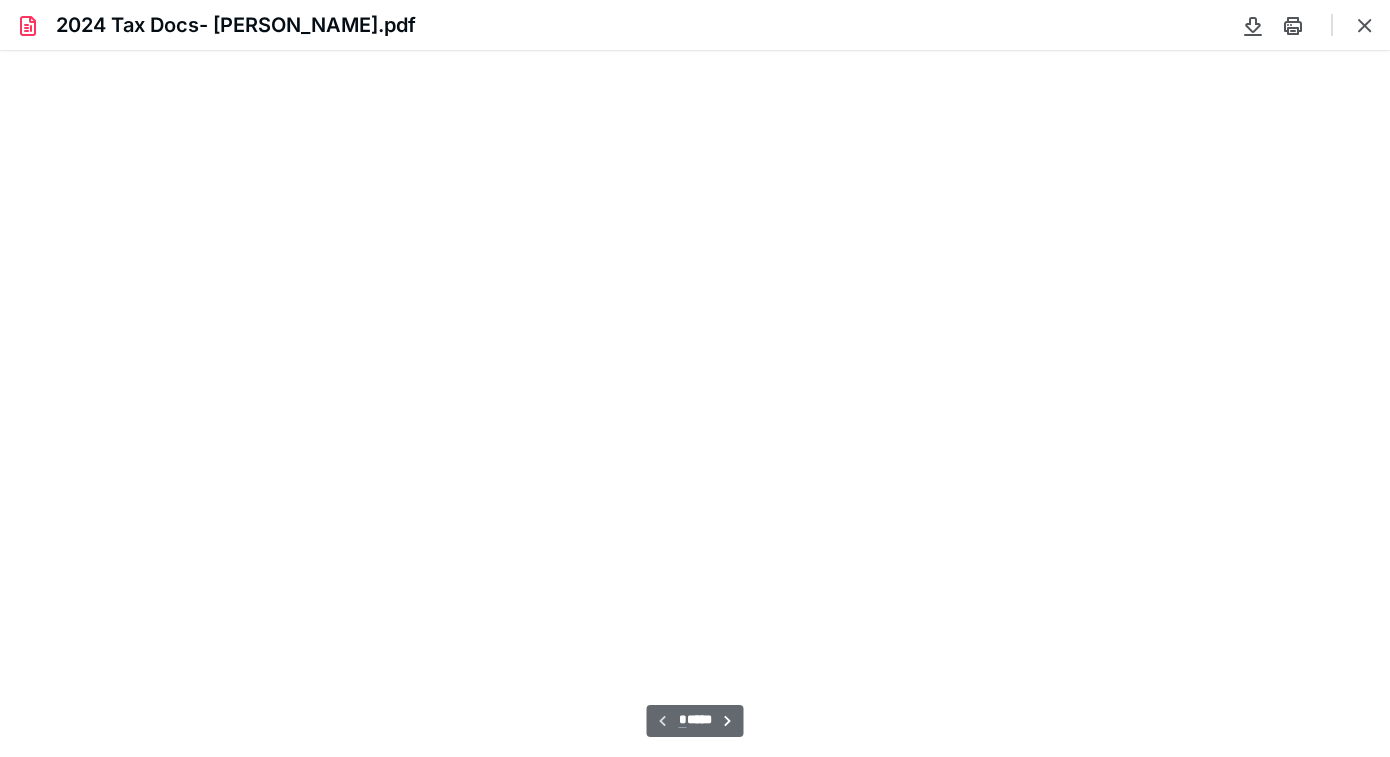 scroll, scrollTop: 39, scrollLeft: 0, axis: vertical 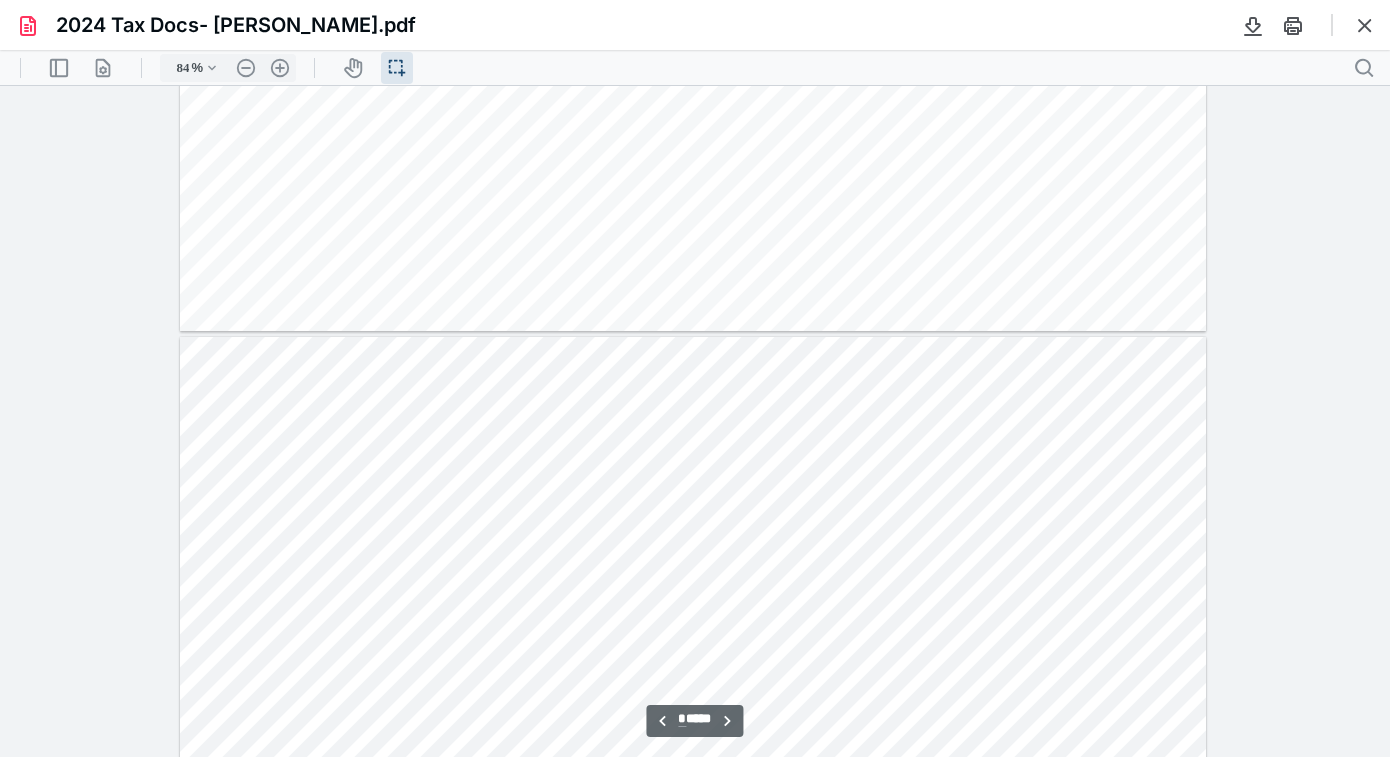type on "*" 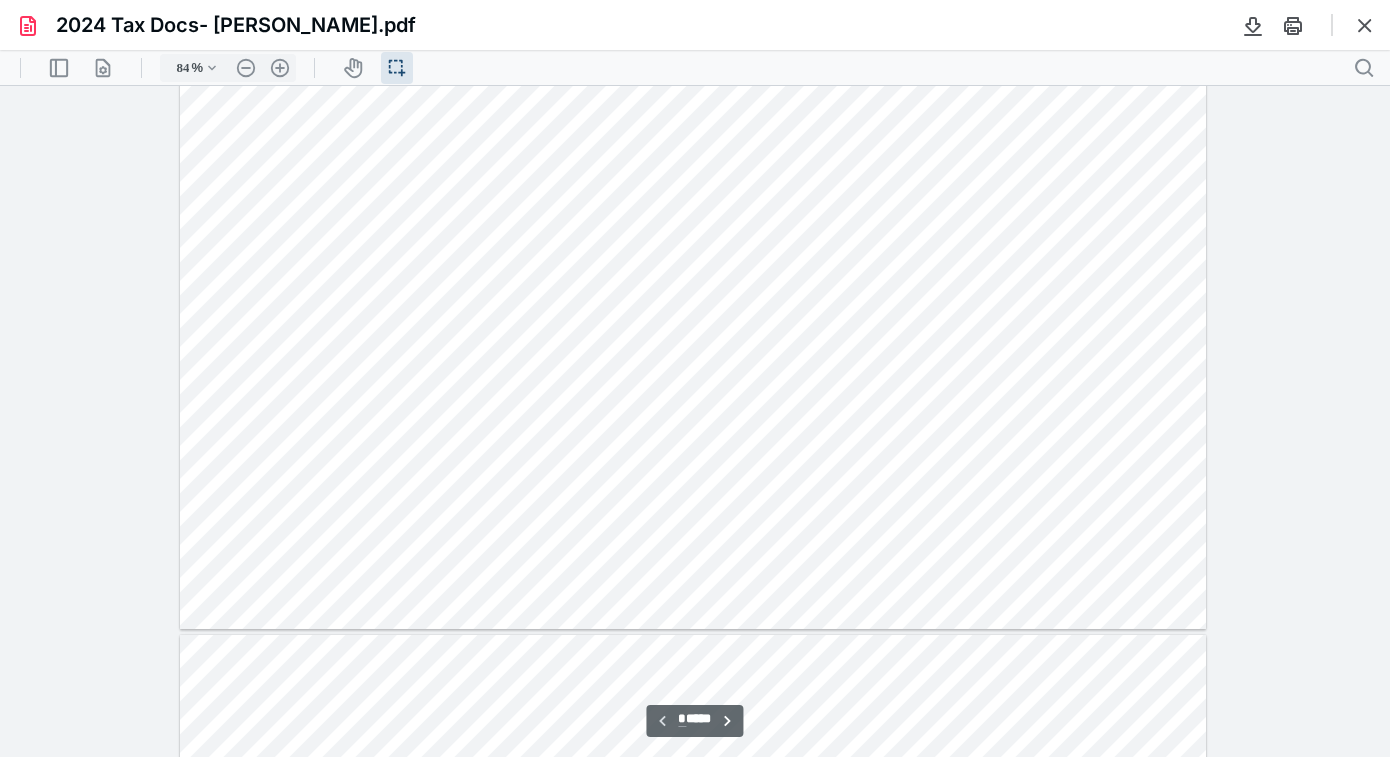 scroll, scrollTop: 0, scrollLeft: 0, axis: both 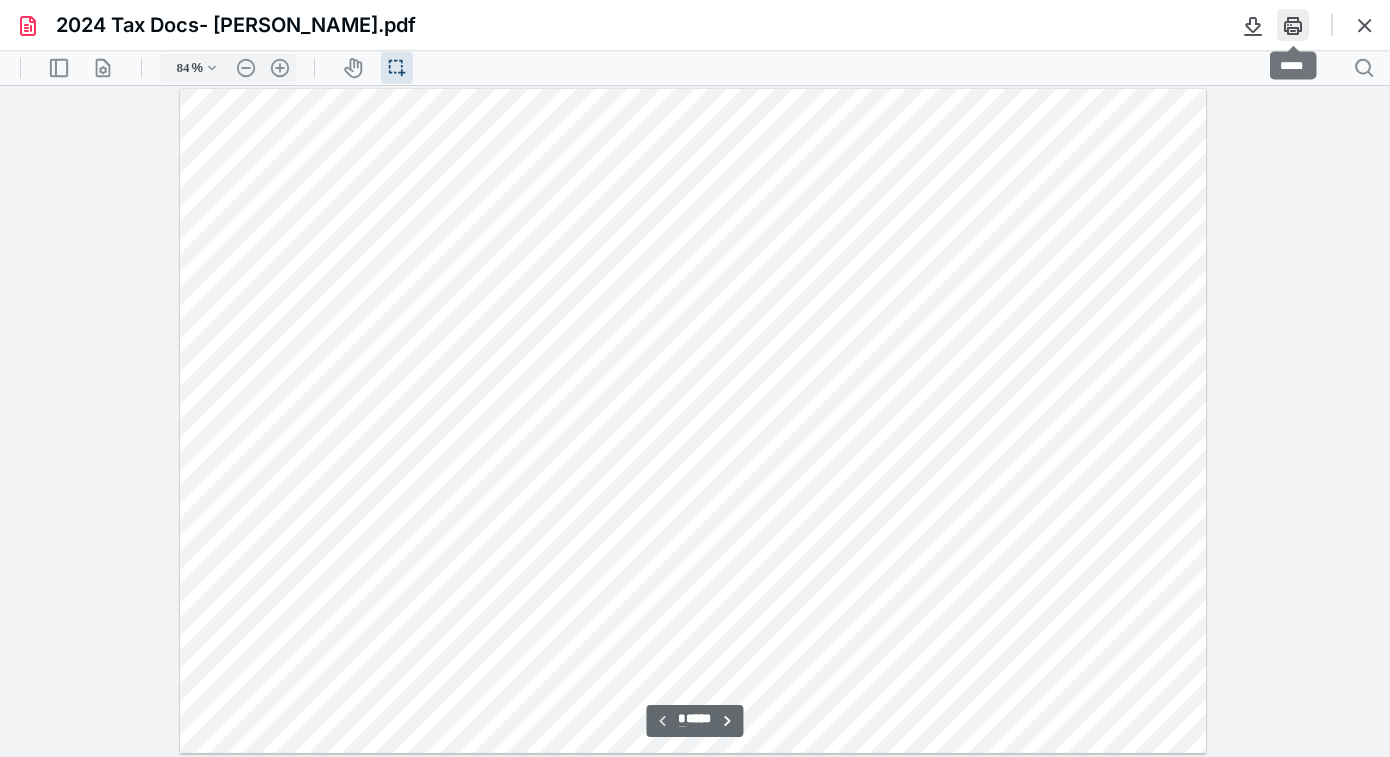click at bounding box center [1293, 25] 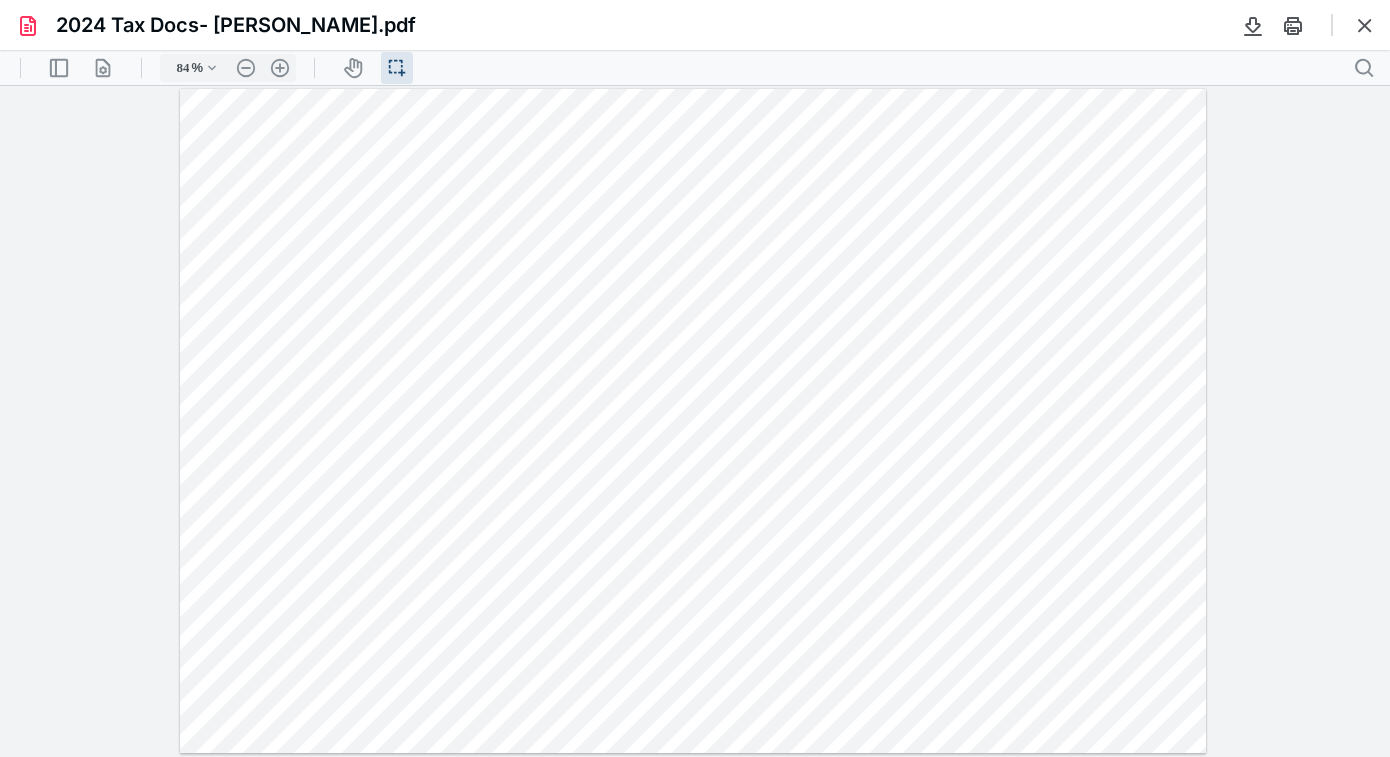 scroll, scrollTop: 0, scrollLeft: 0, axis: both 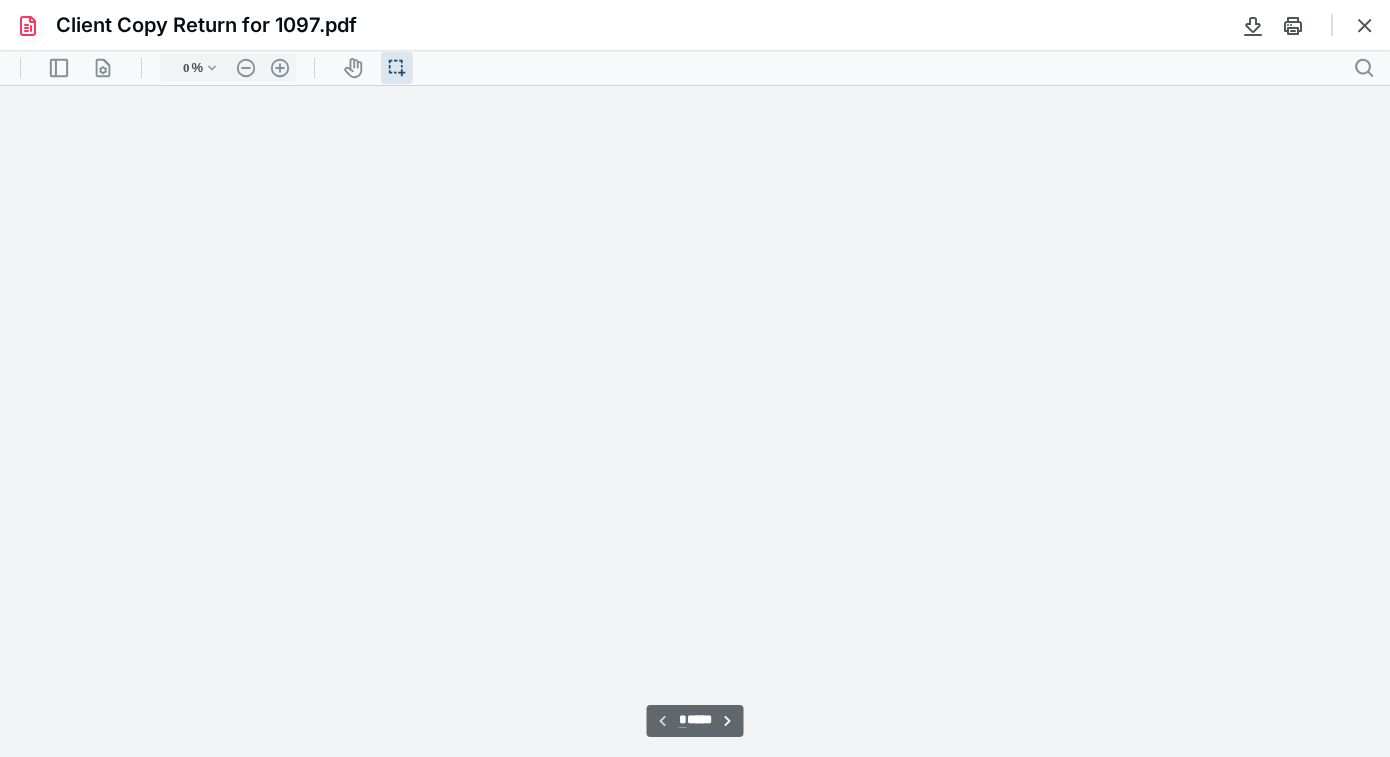type on "84" 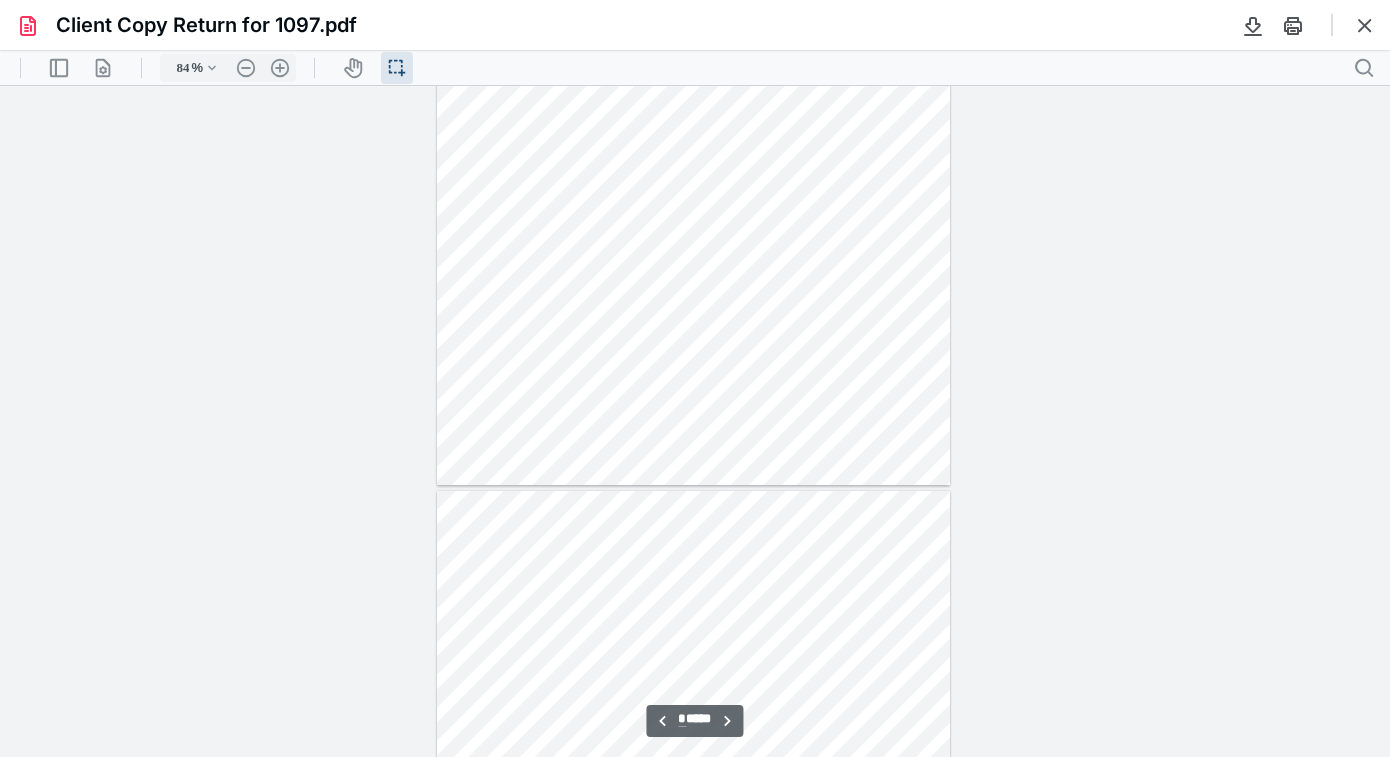 scroll, scrollTop: 940, scrollLeft: 0, axis: vertical 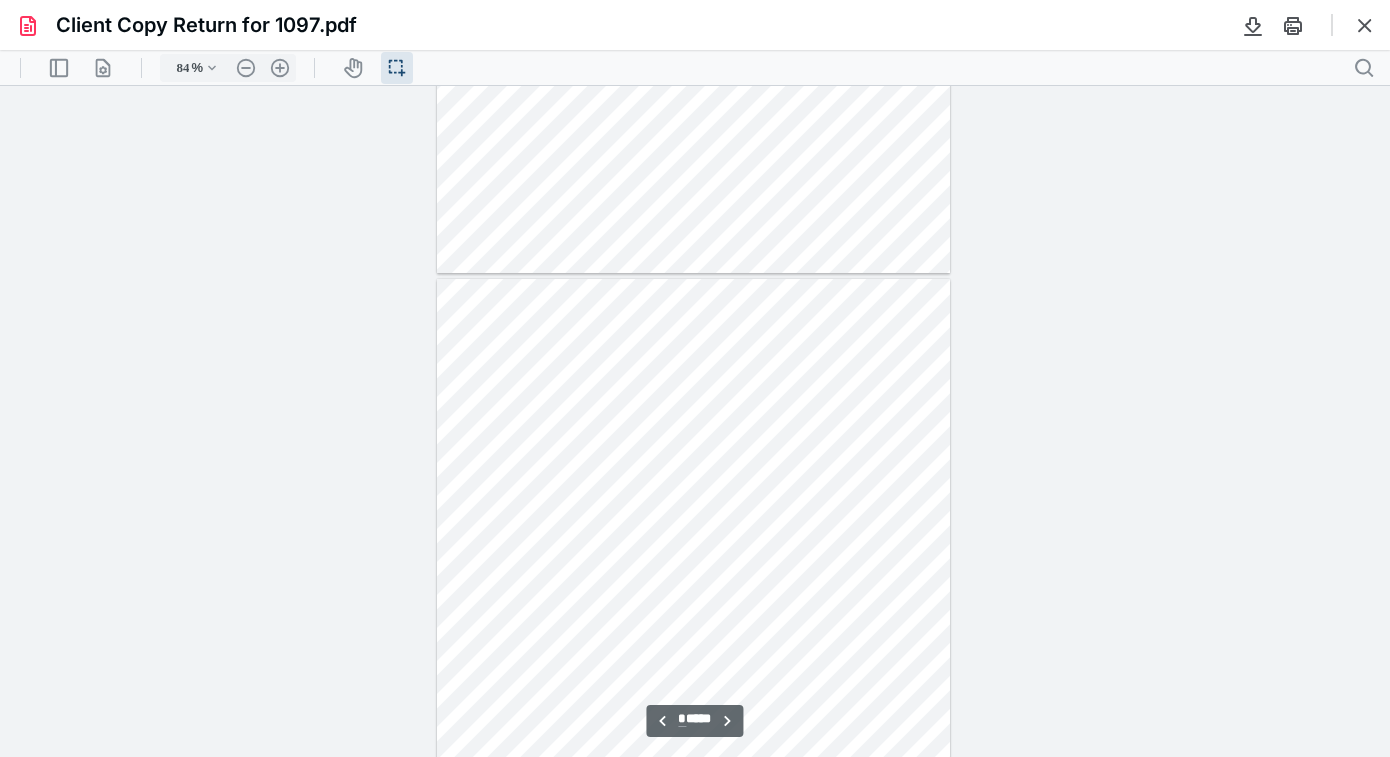 type on "*" 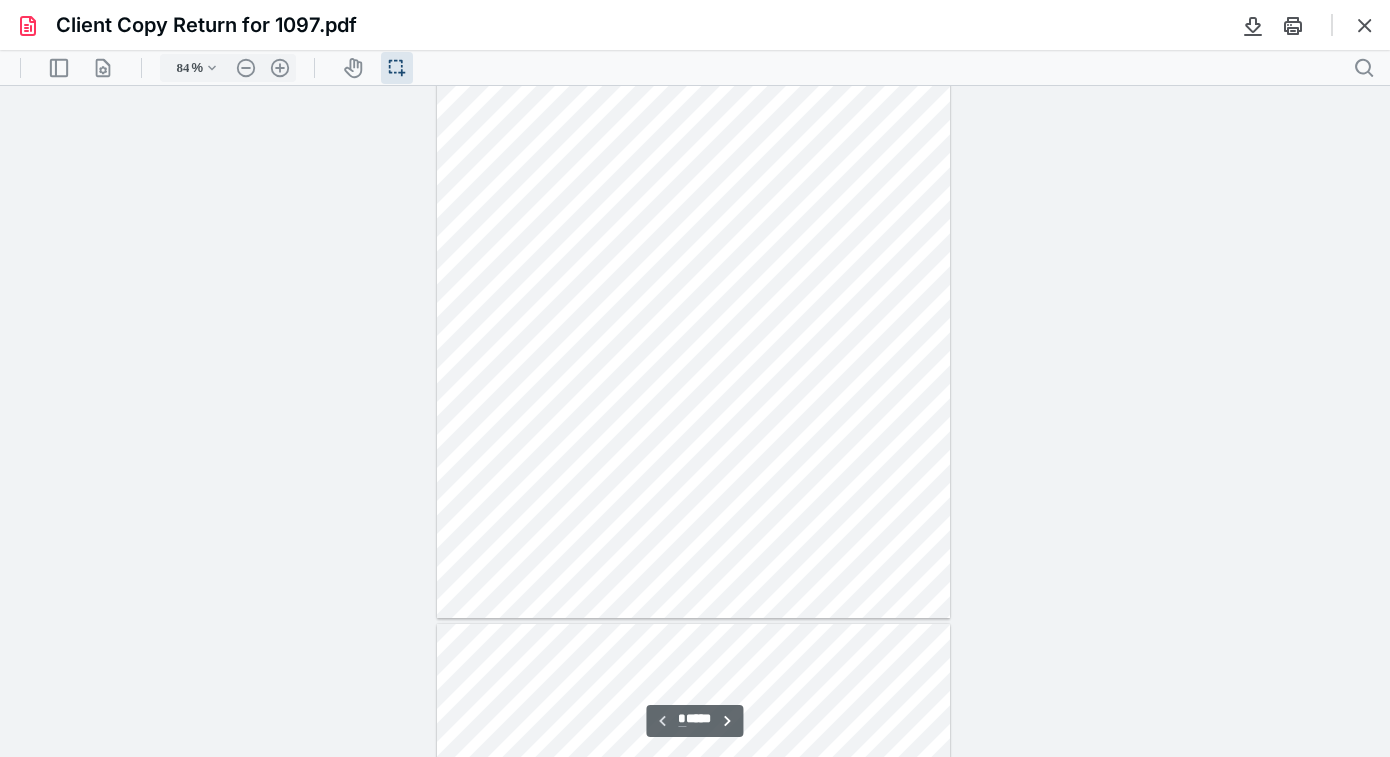 scroll, scrollTop: 0, scrollLeft: 0, axis: both 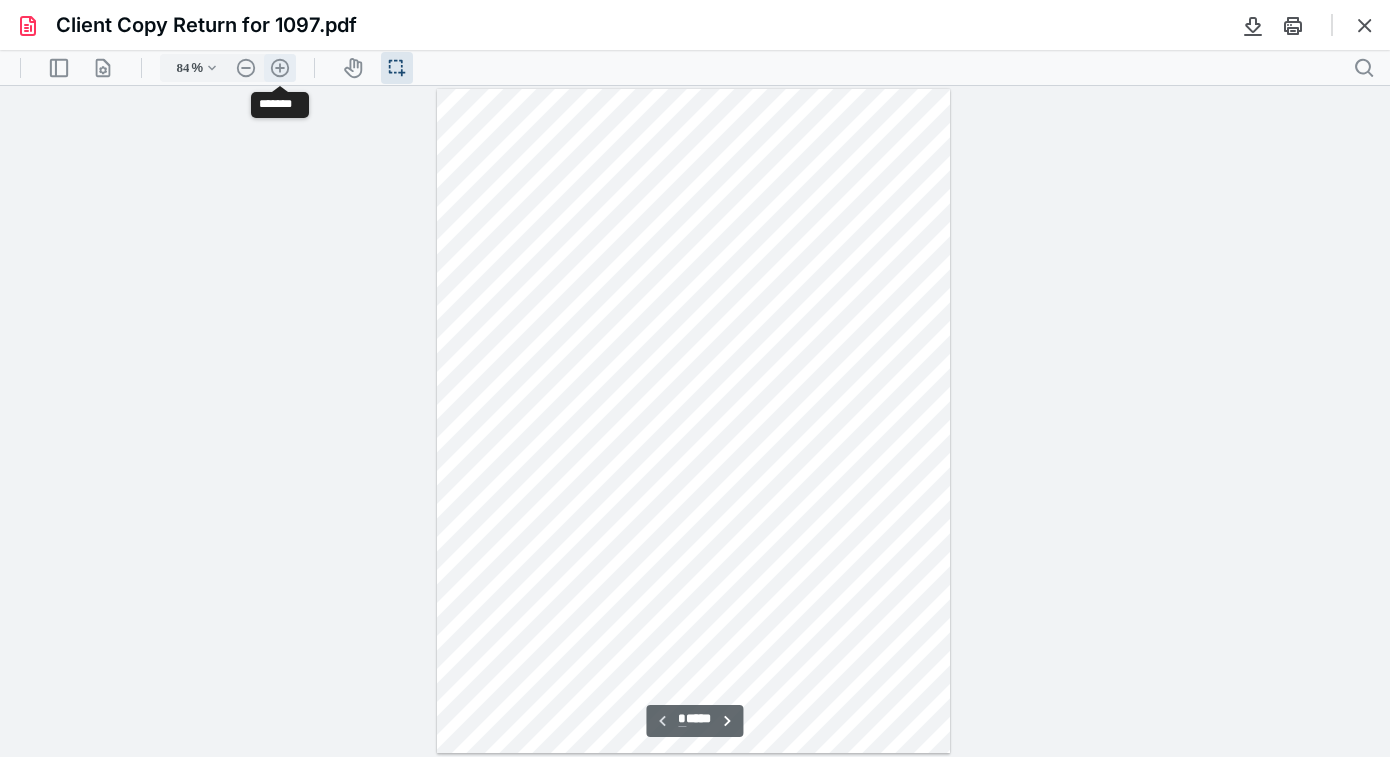 click on ".cls-1{fill:#abb0c4;} icon - header - zoom - in - line" at bounding box center [280, 68] 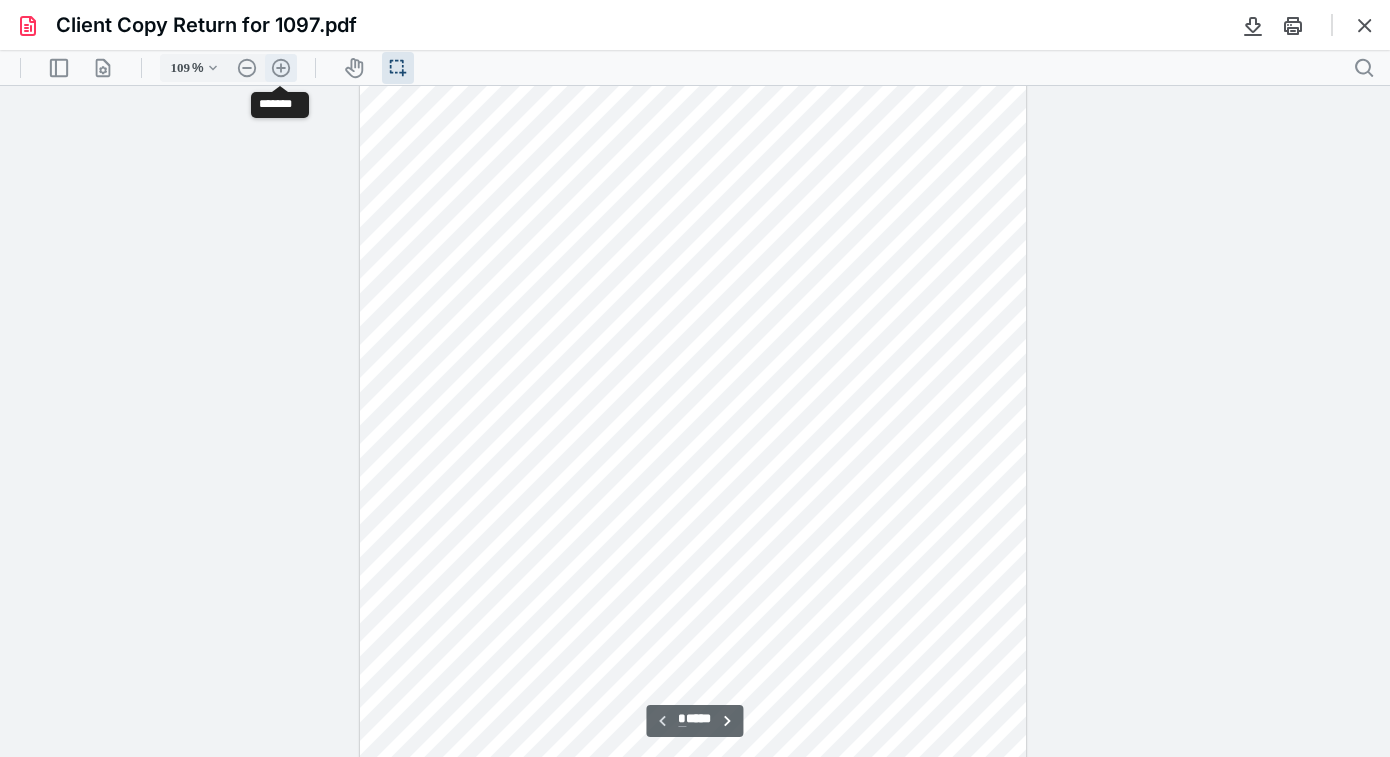 click on ".cls-1{fill:#abb0c4;} icon - header - zoom - in - line" at bounding box center (281, 68) 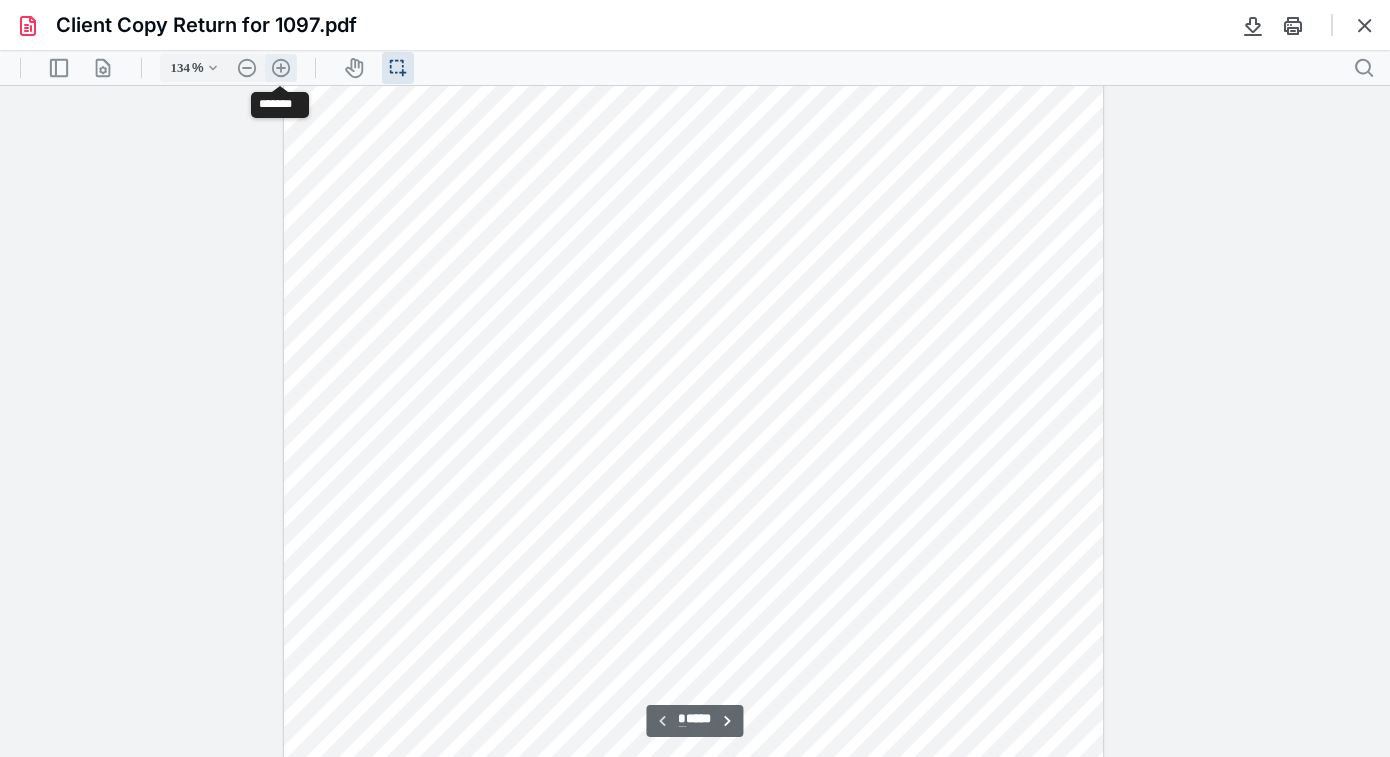 click on ".cls-1{fill:#abb0c4;} icon - header - zoom - in - line" at bounding box center [281, 68] 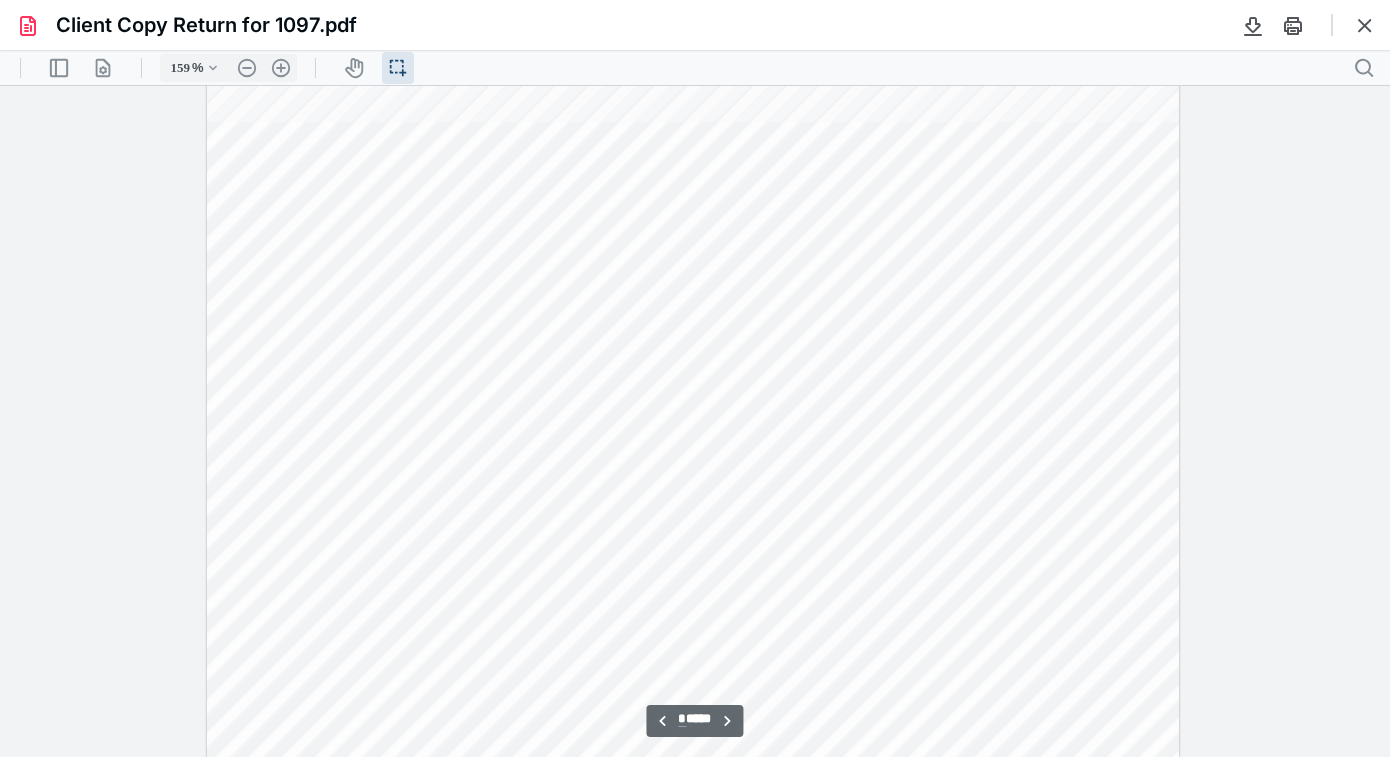 scroll, scrollTop: 2699, scrollLeft: 0, axis: vertical 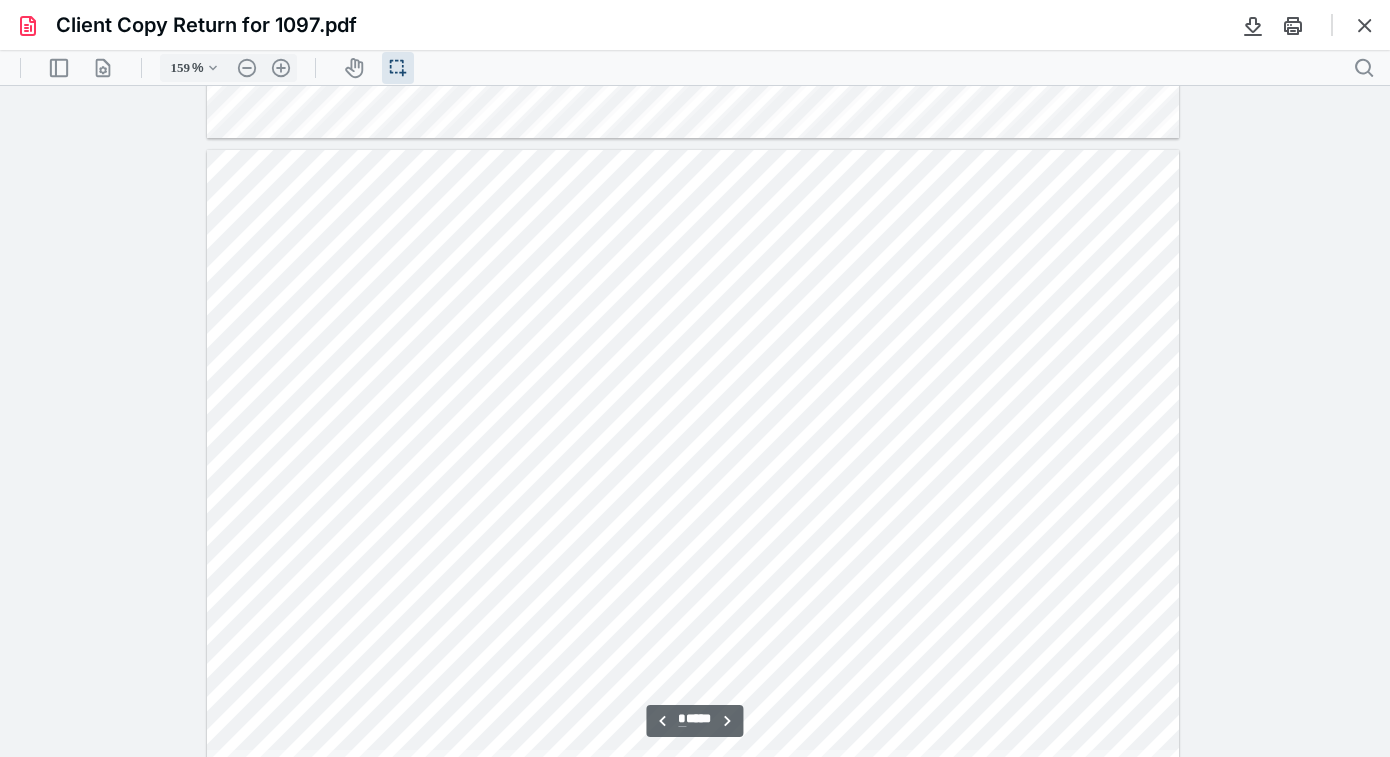 type on "*" 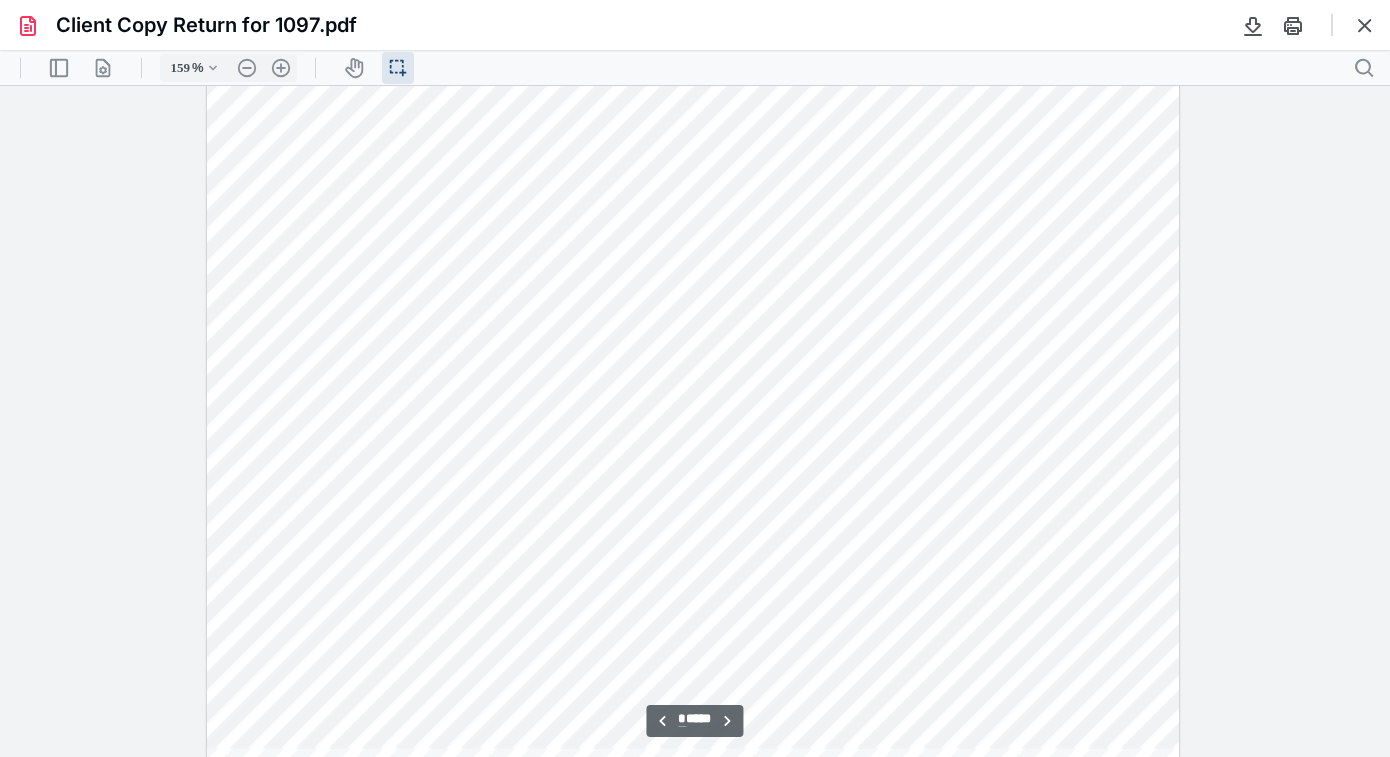 scroll, scrollTop: 3103, scrollLeft: 0, axis: vertical 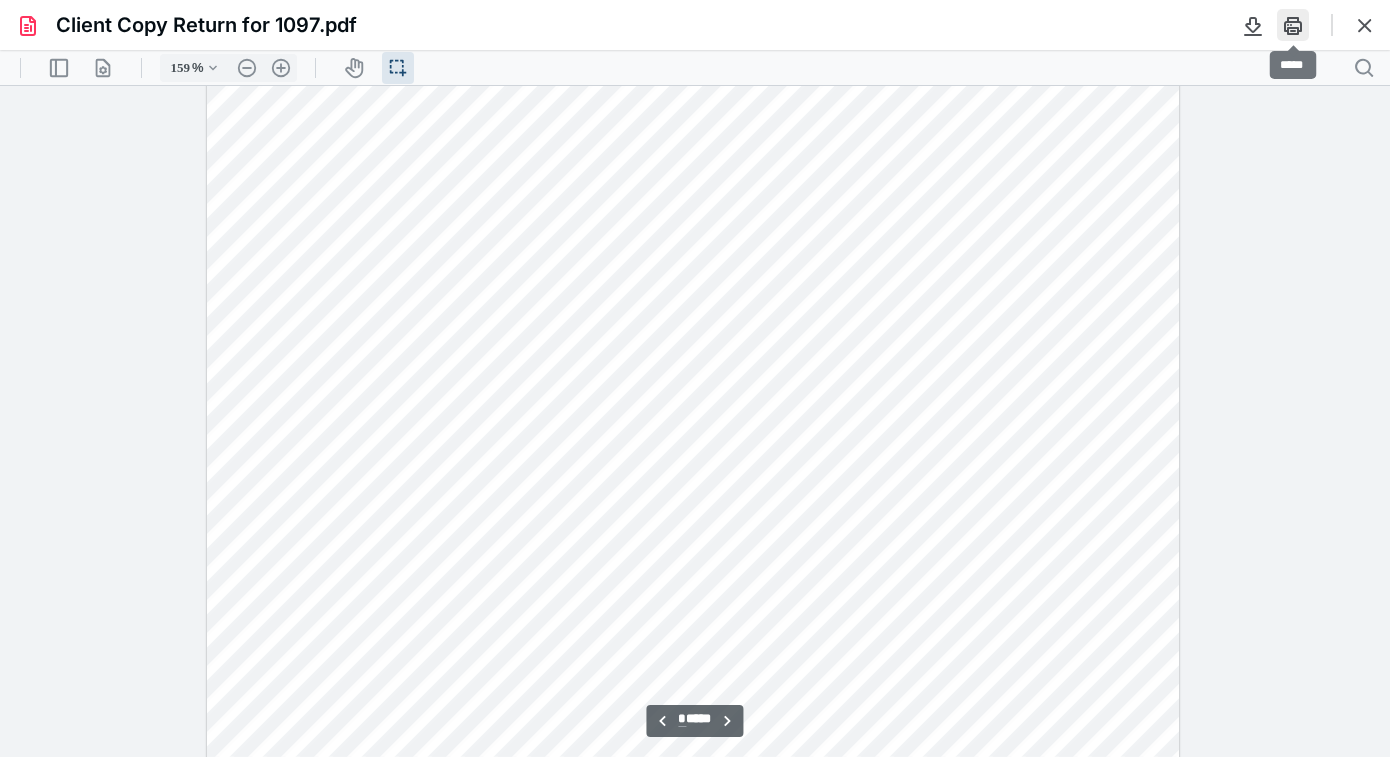 click at bounding box center [1293, 25] 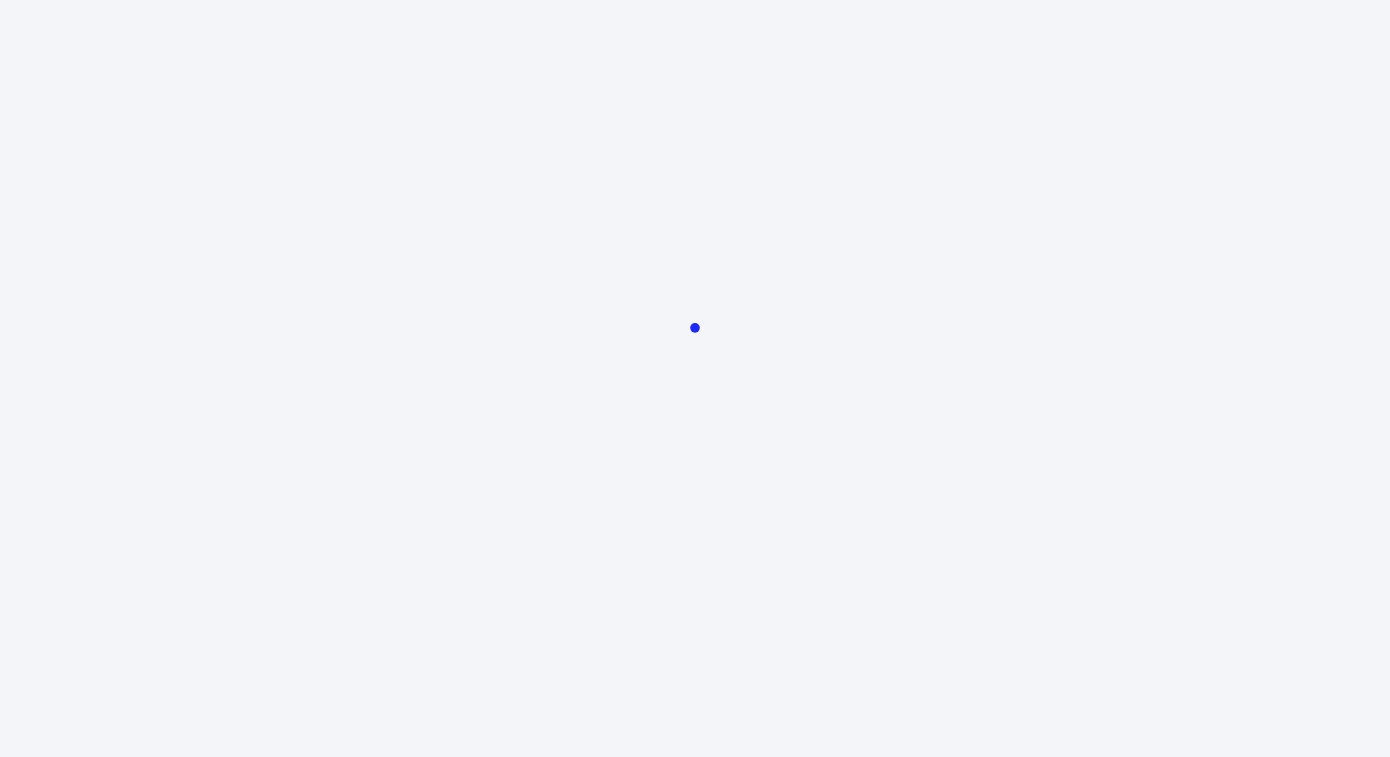scroll, scrollTop: 0, scrollLeft: 0, axis: both 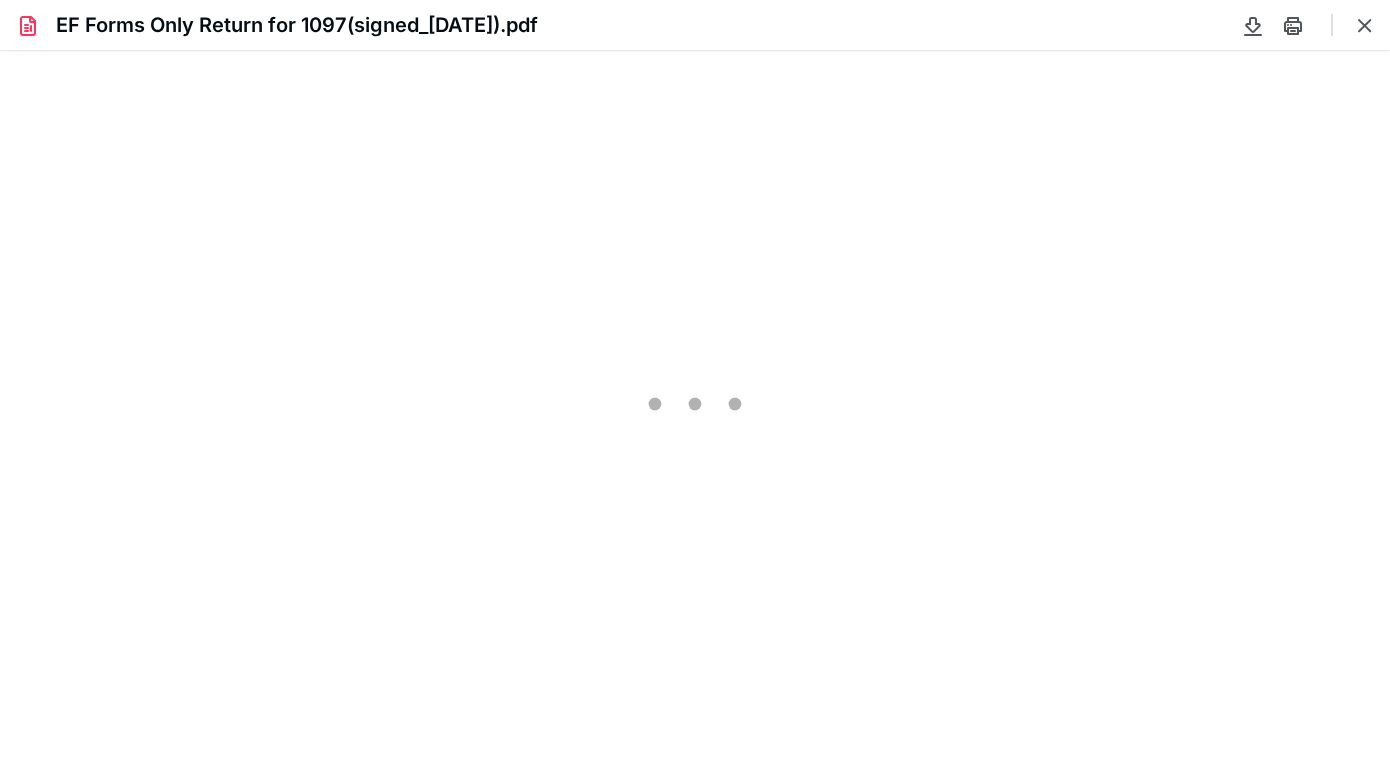 type on "84" 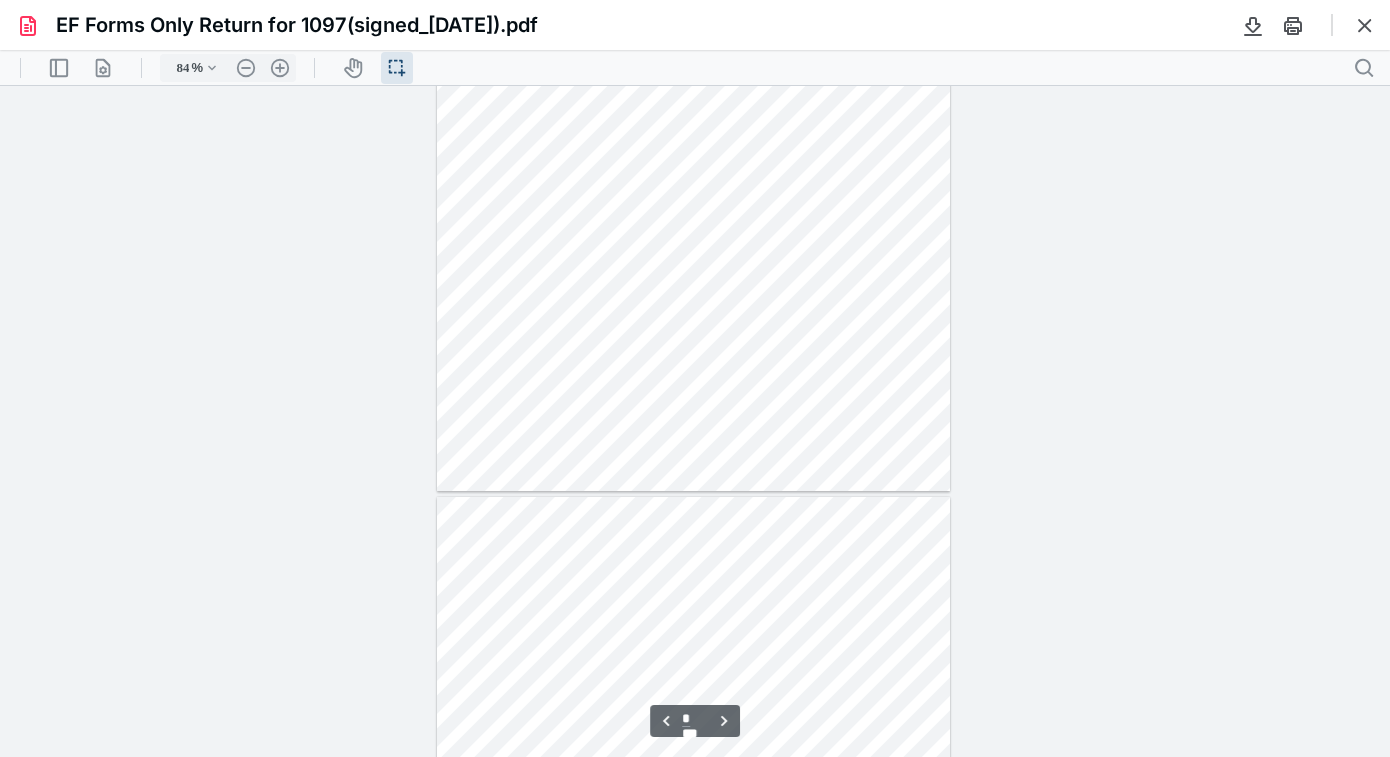 scroll, scrollTop: 394, scrollLeft: 0, axis: vertical 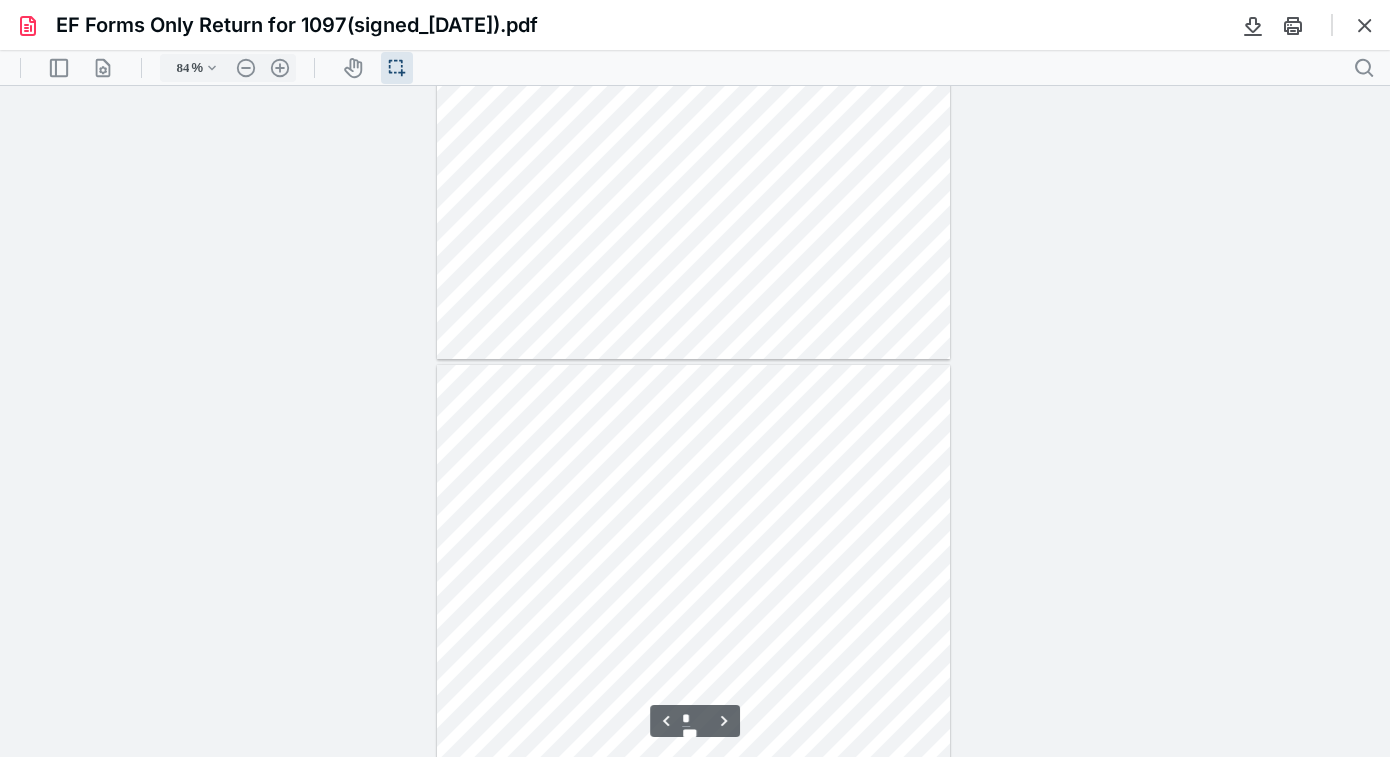 type on "*" 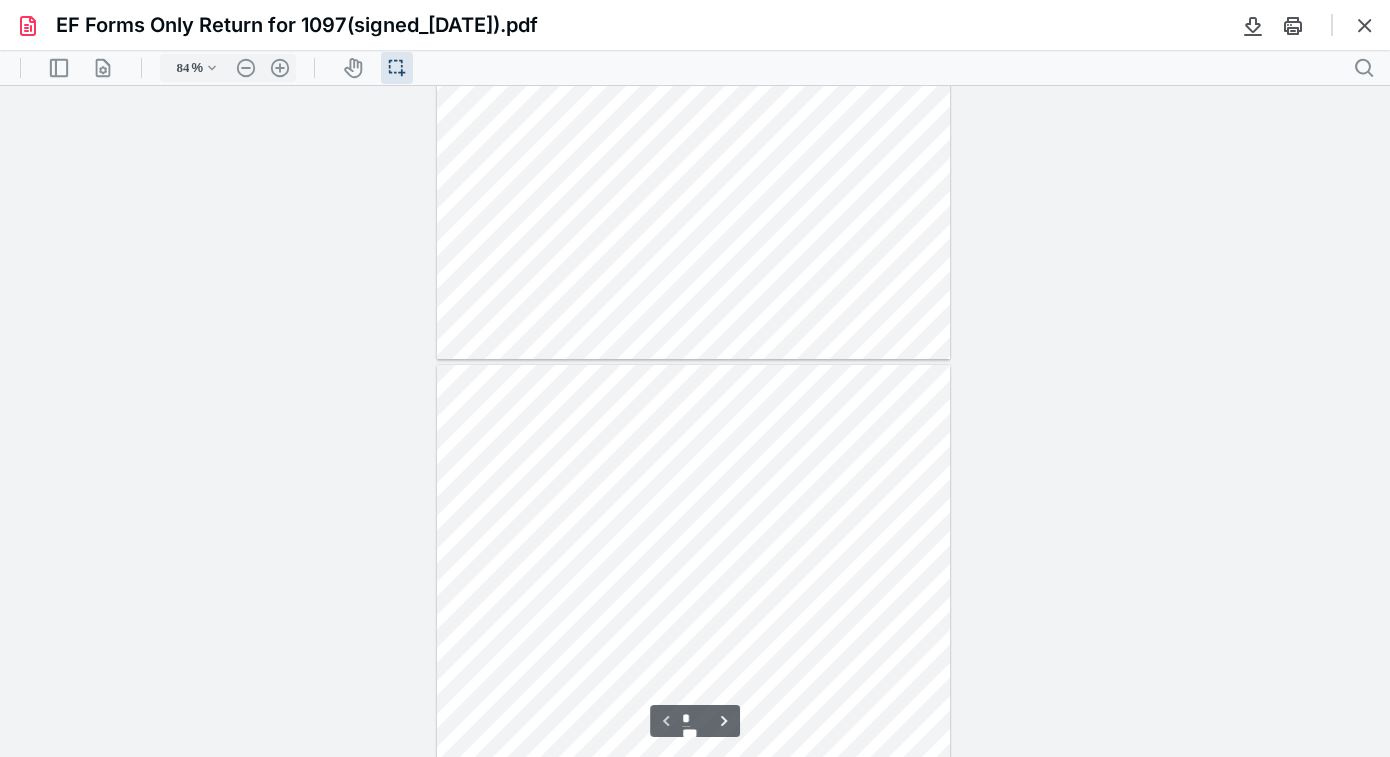 scroll, scrollTop: 0, scrollLeft: 0, axis: both 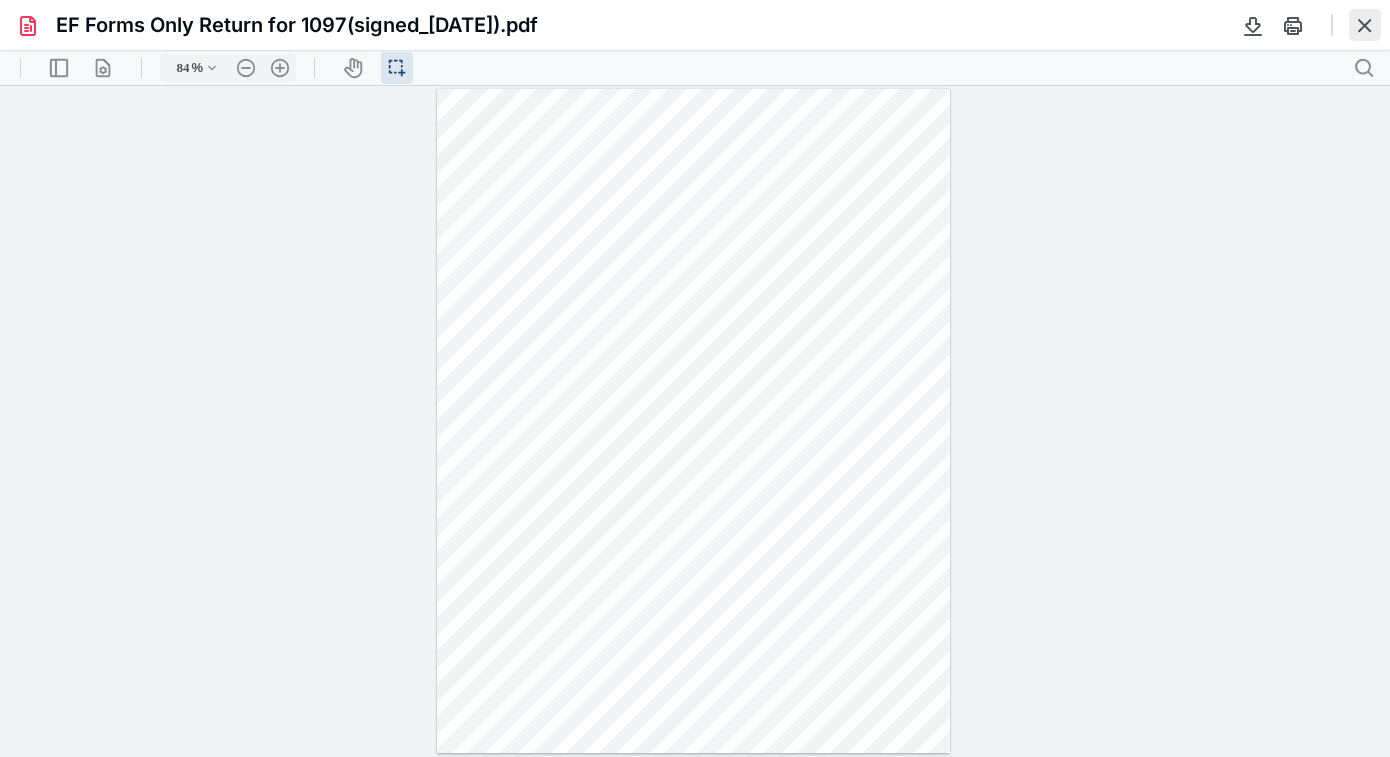 click at bounding box center (1365, 25) 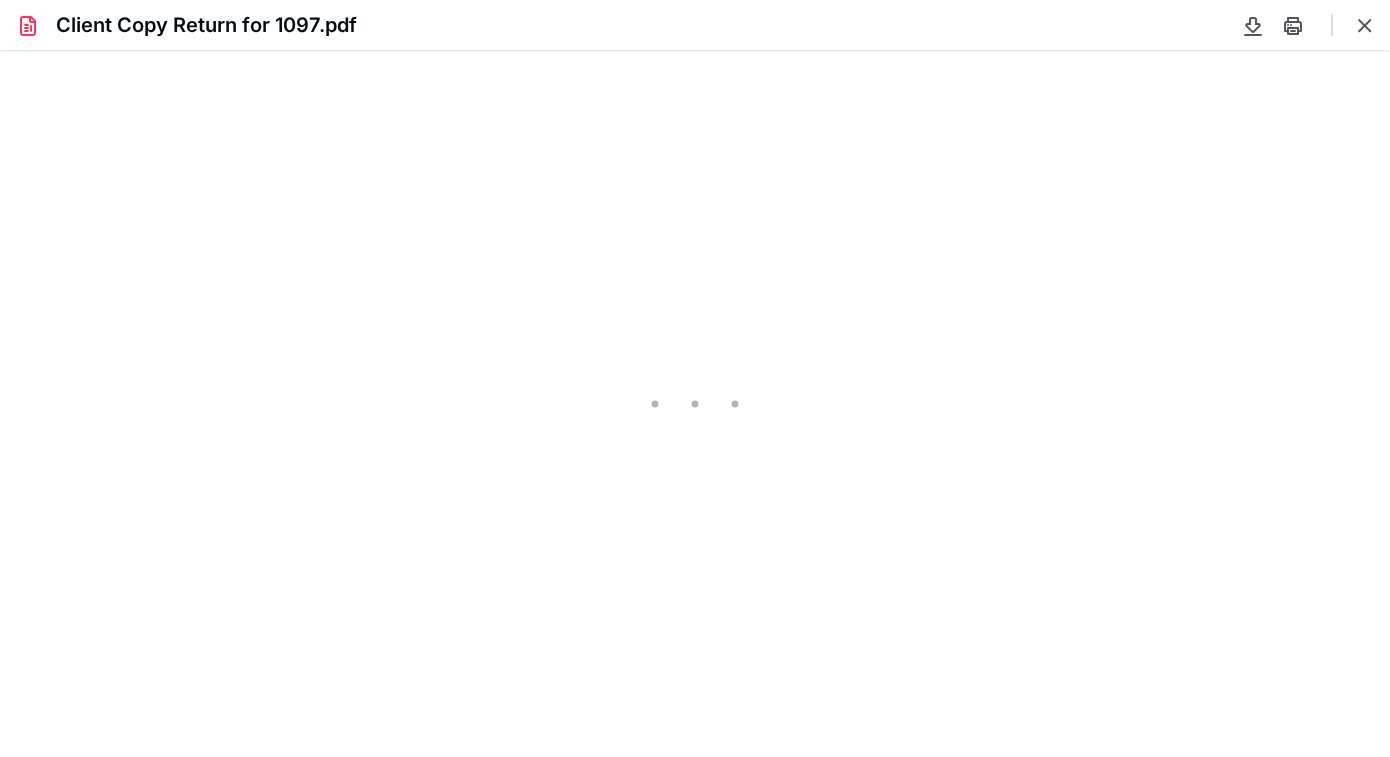 scroll, scrollTop: 0, scrollLeft: 0, axis: both 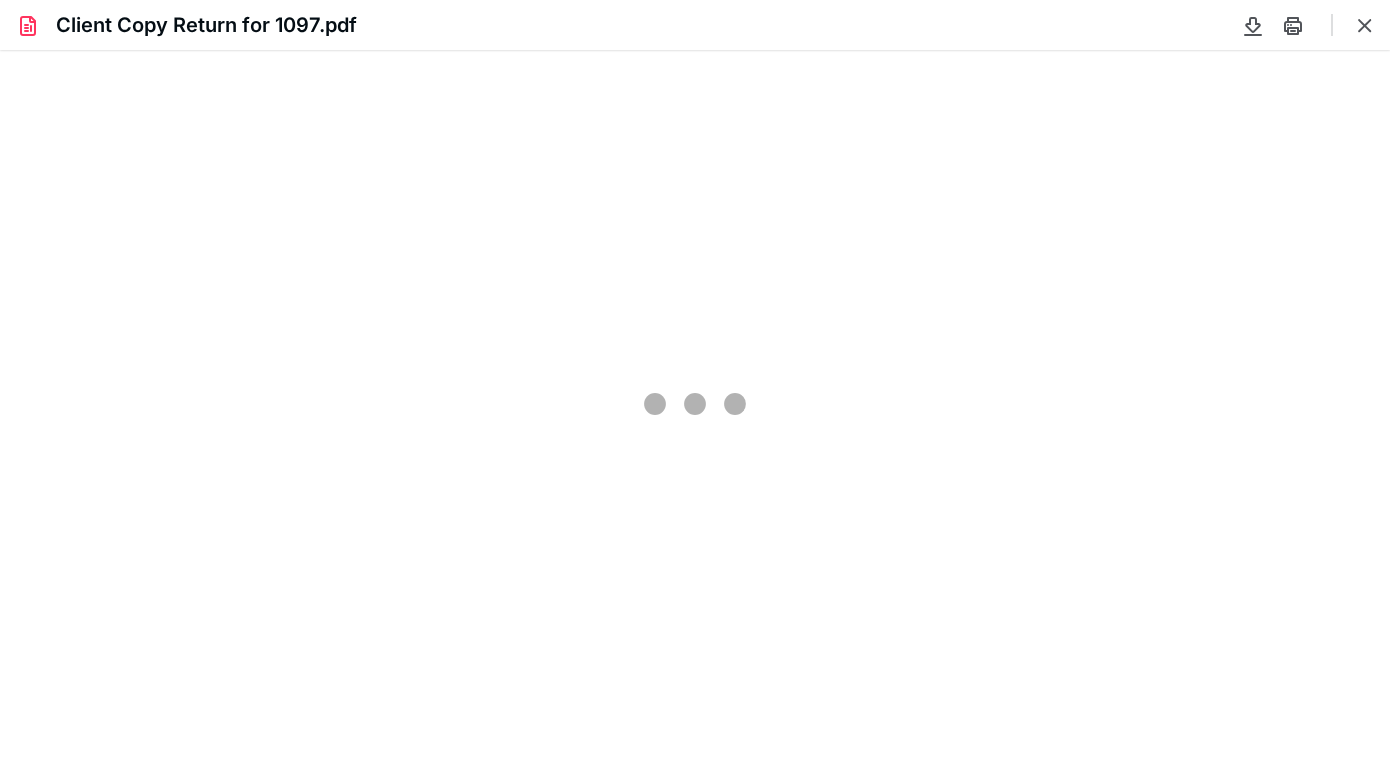 type on "84" 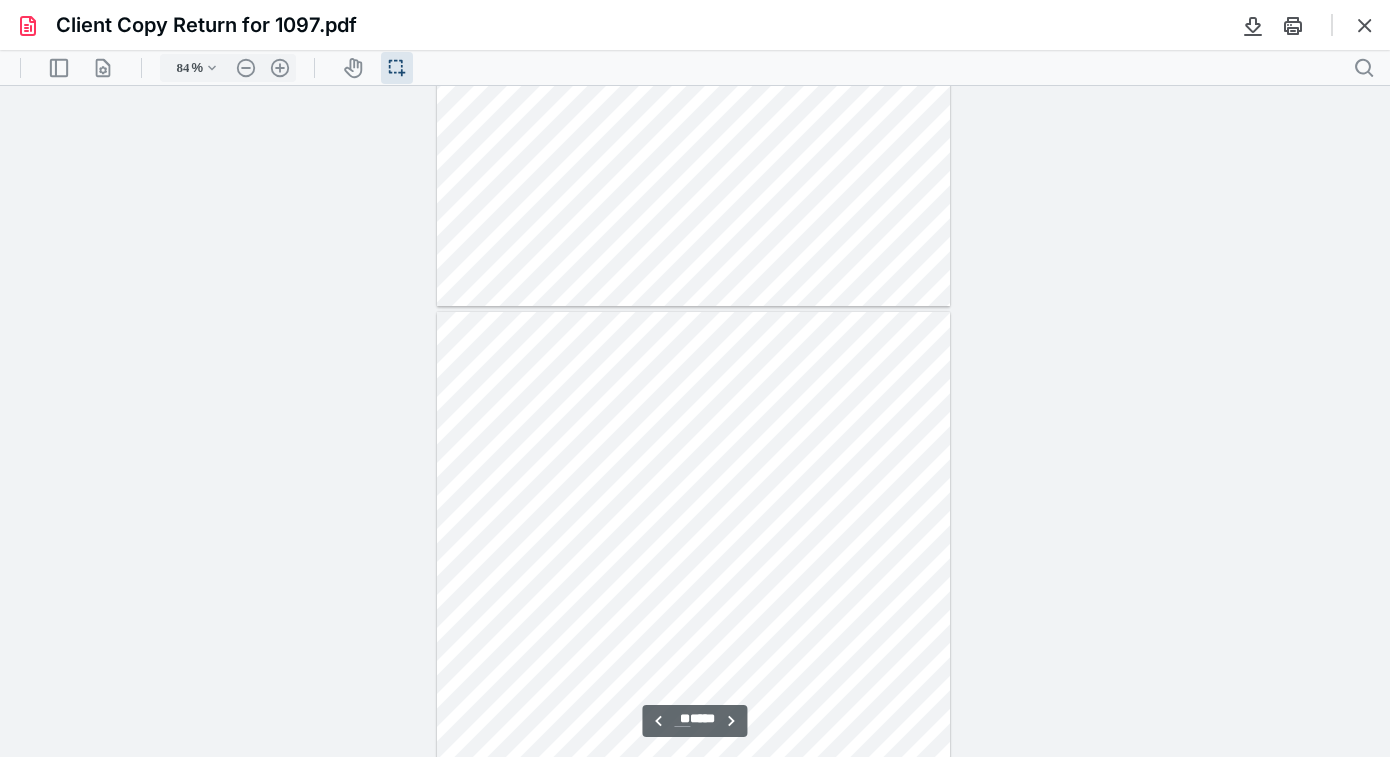 type on "**" 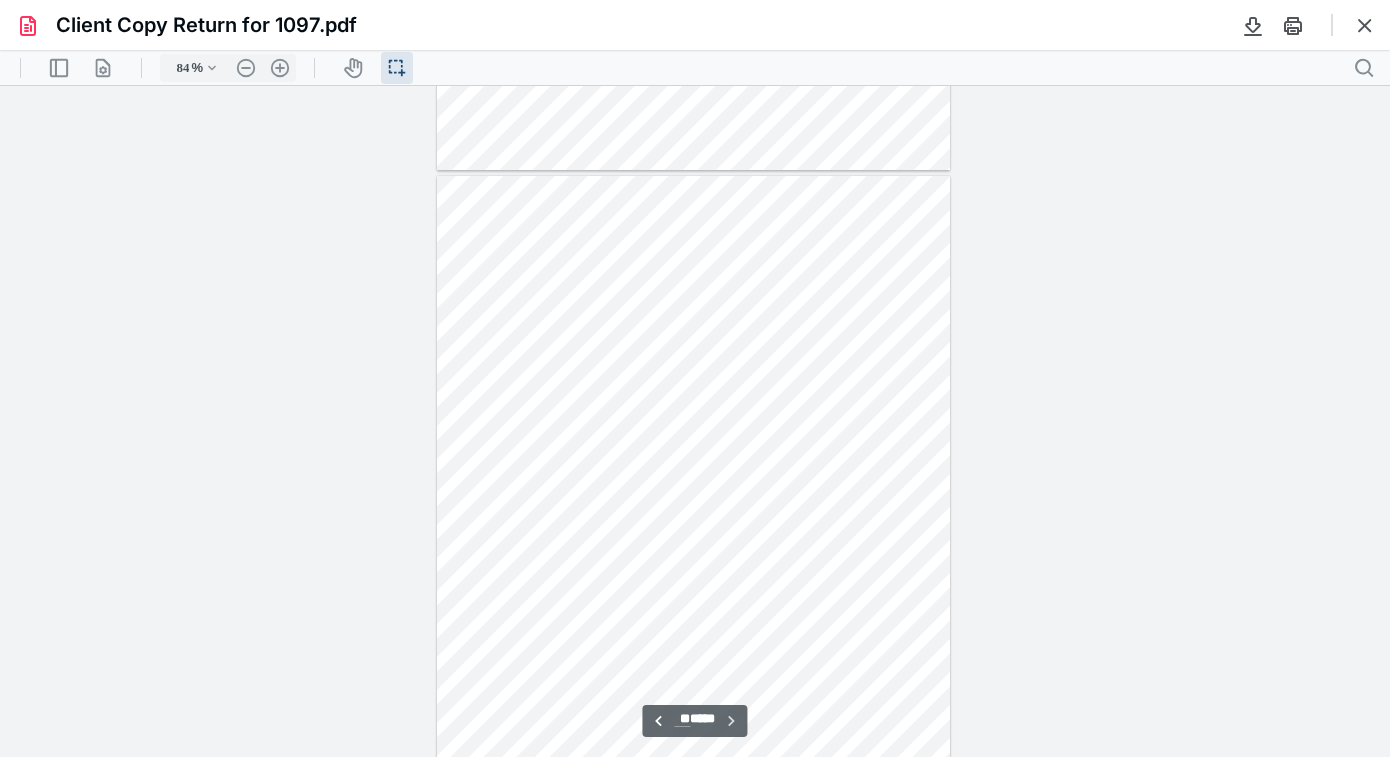 scroll, scrollTop: 26799, scrollLeft: 0, axis: vertical 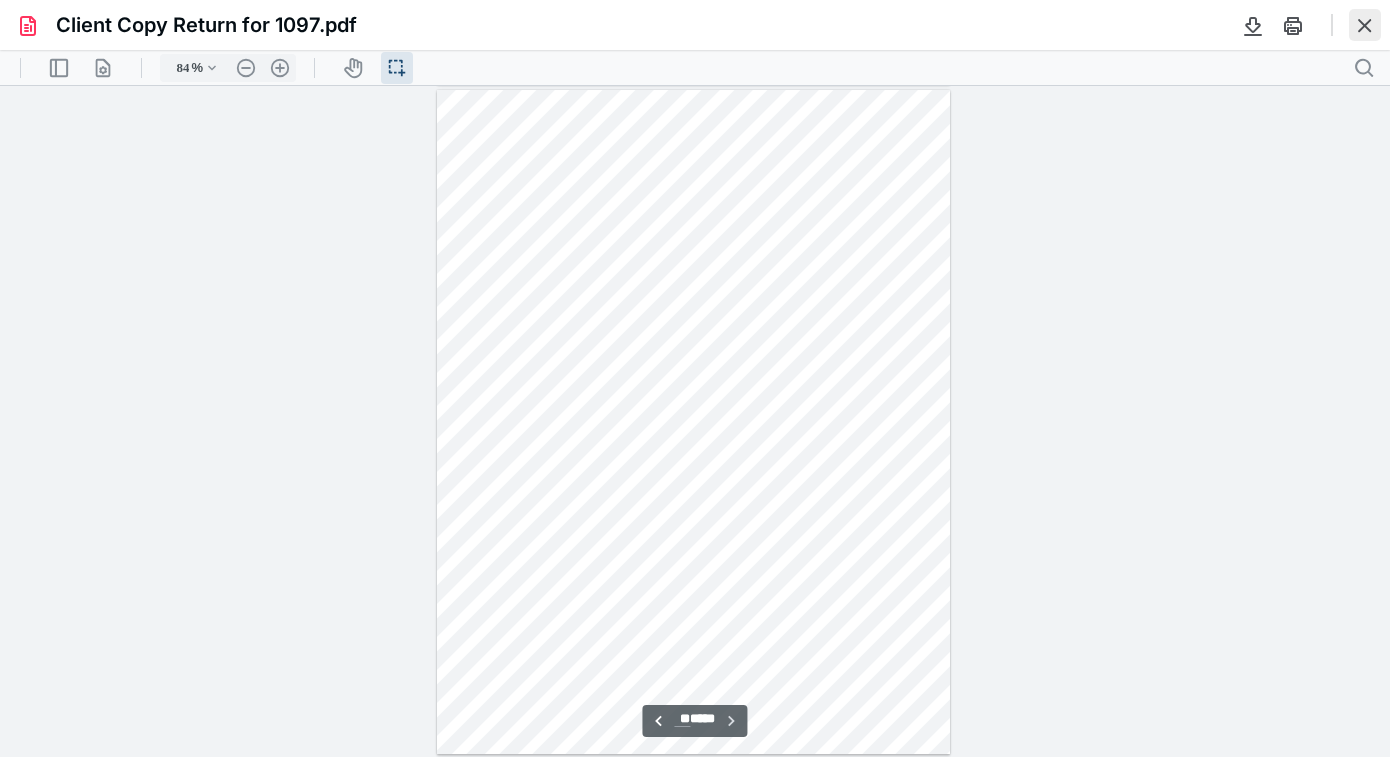 click at bounding box center [1365, 25] 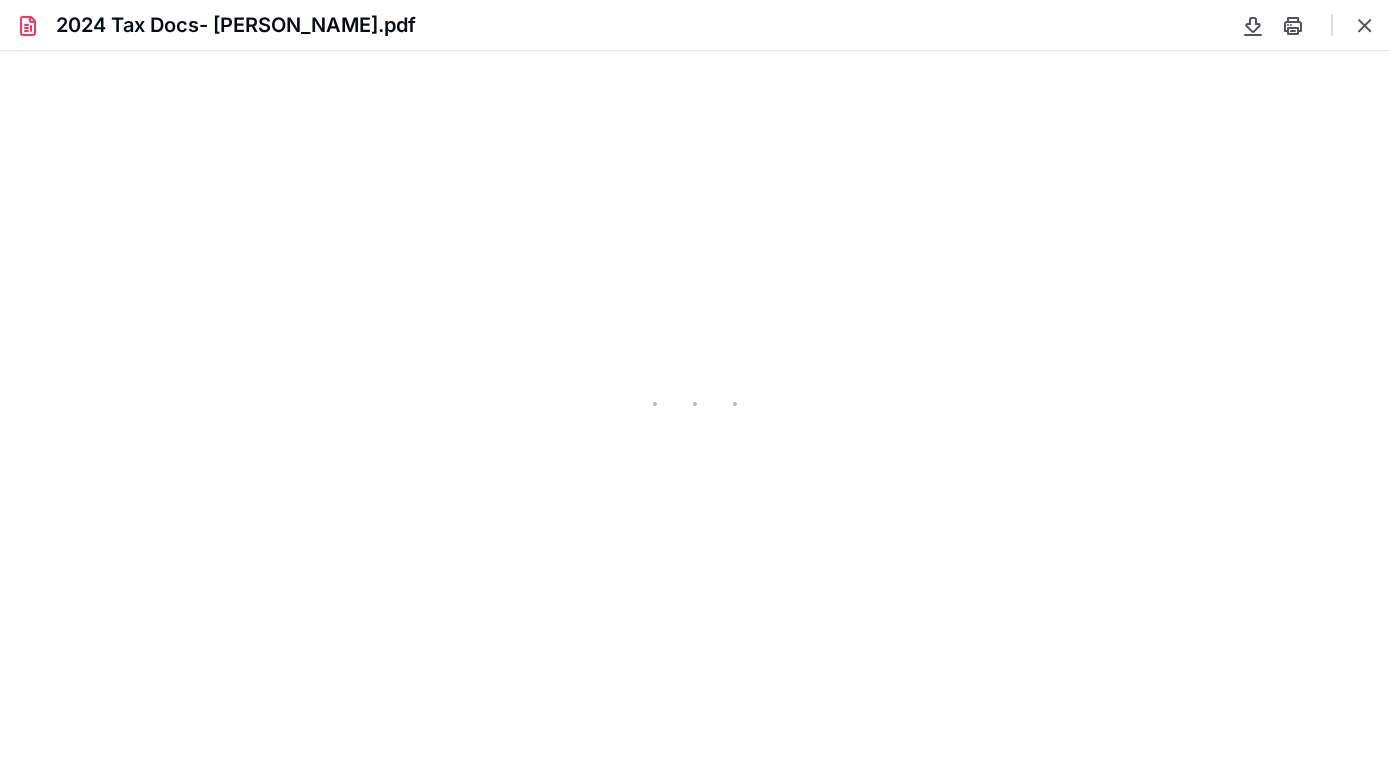 scroll, scrollTop: 0, scrollLeft: 0, axis: both 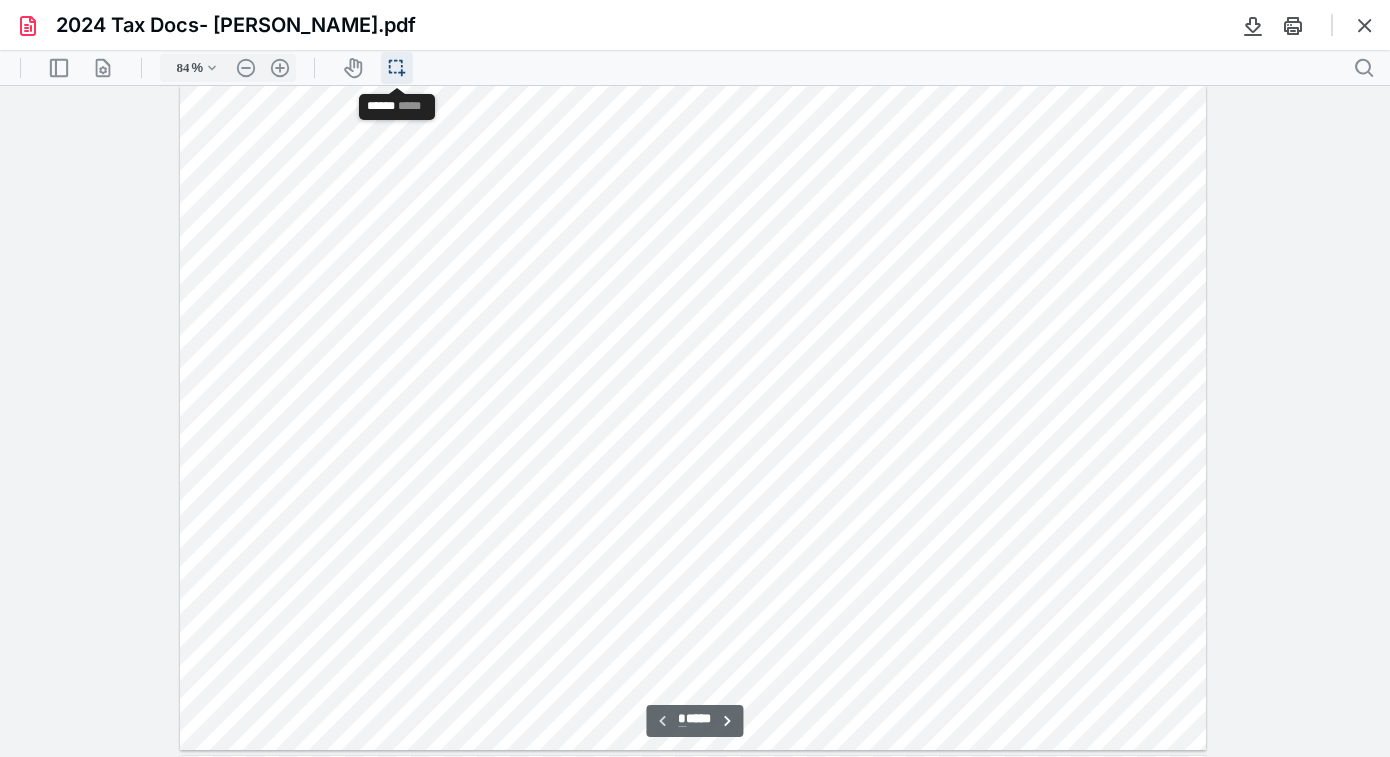 click on "icon / operation / multi select" at bounding box center (397, 68) 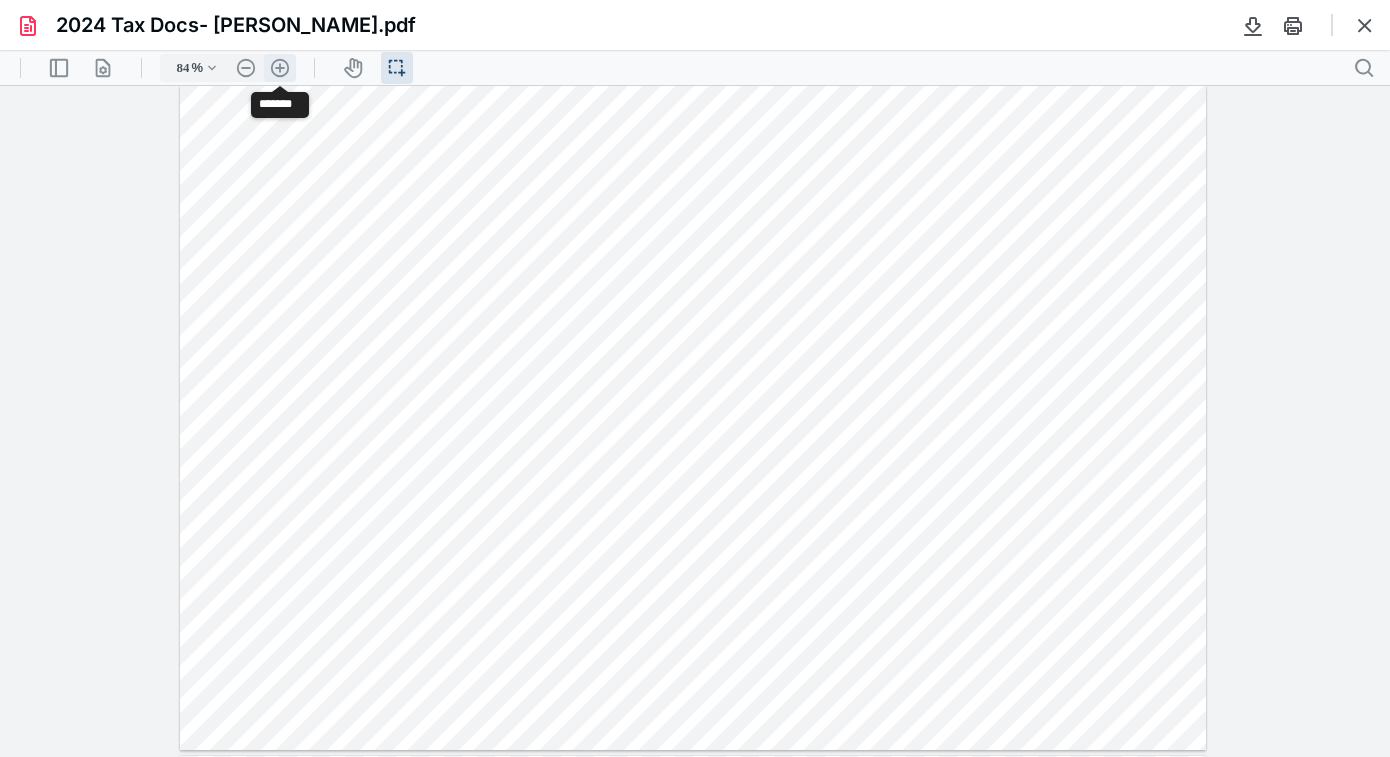 click on ".cls-1{fill:#abb0c4;} icon - header - zoom - in - line" at bounding box center [280, 68] 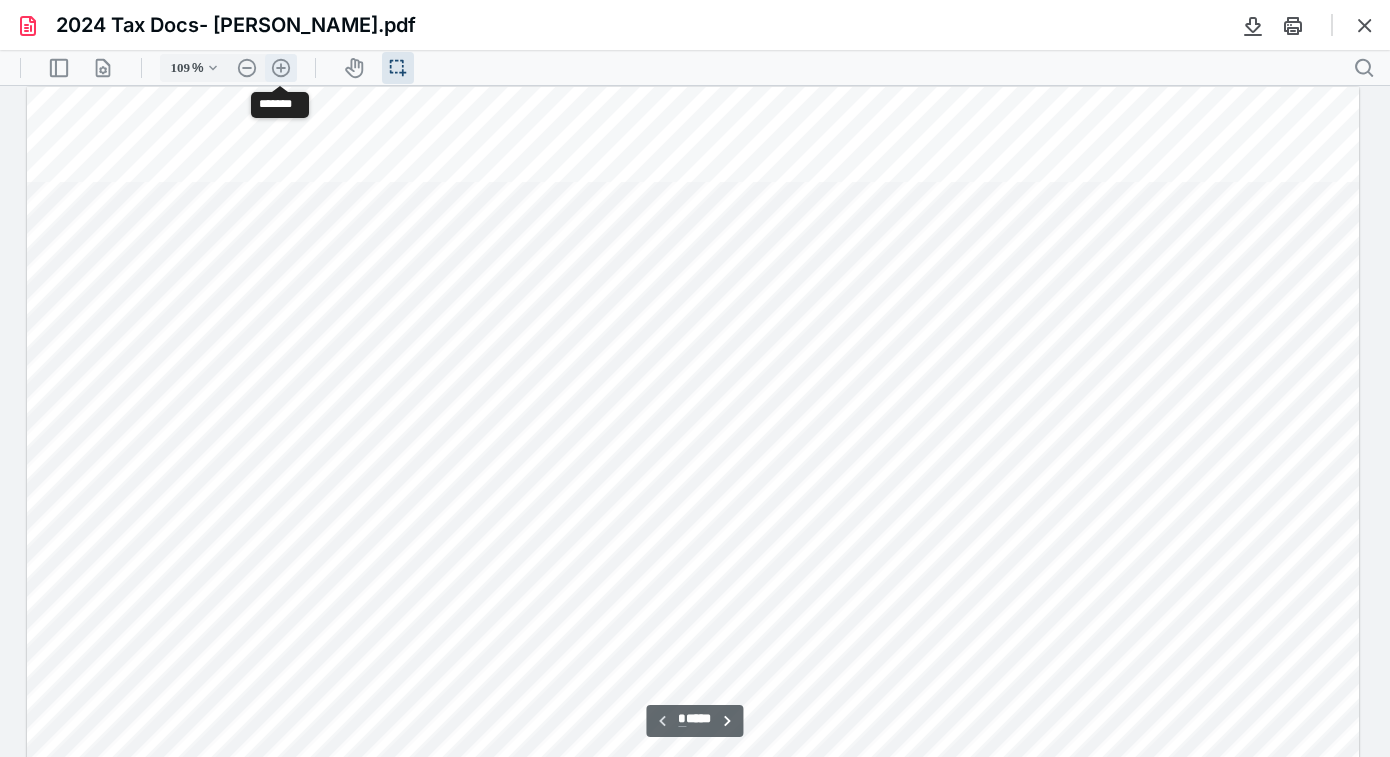 scroll, scrollTop: 98, scrollLeft: 0, axis: vertical 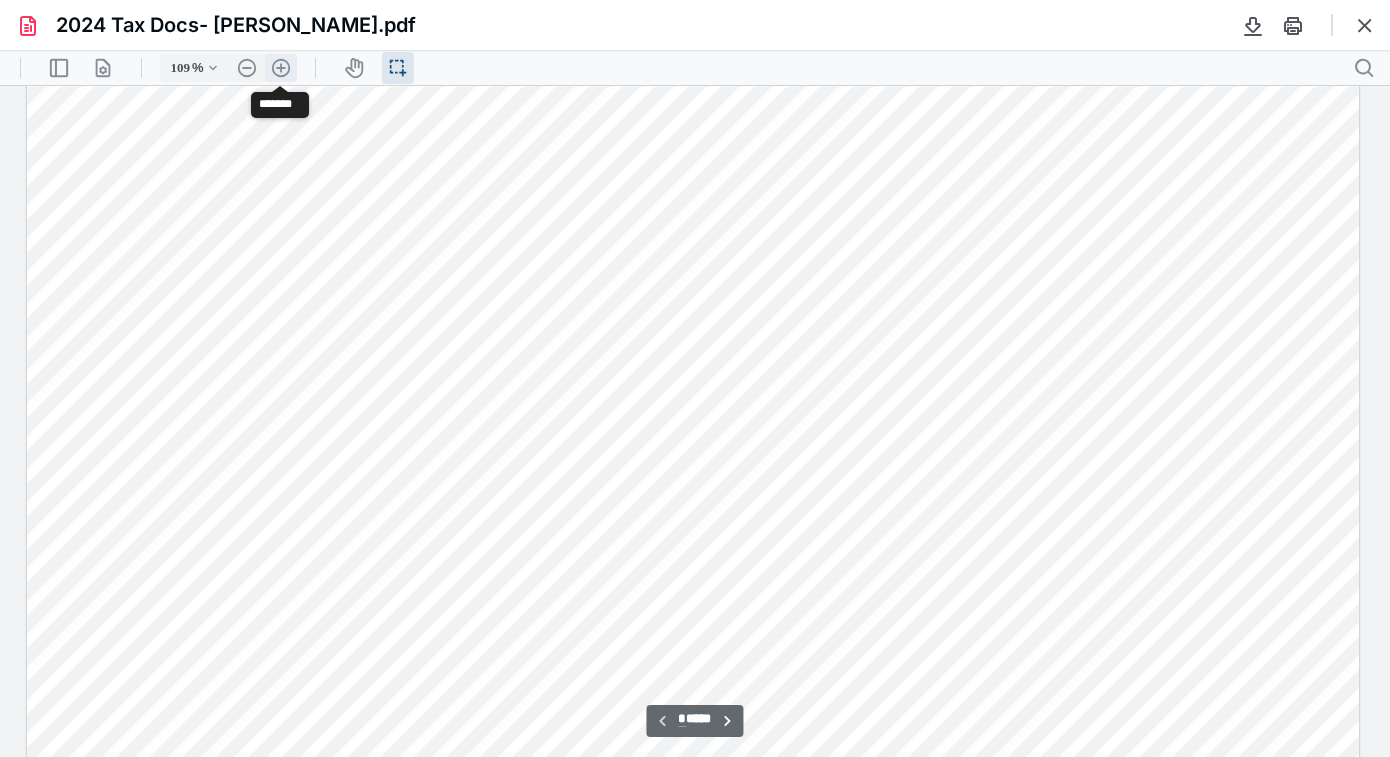 click on ".cls-1{fill:#abb0c4;} icon - header - zoom - in - line" at bounding box center (281, 68) 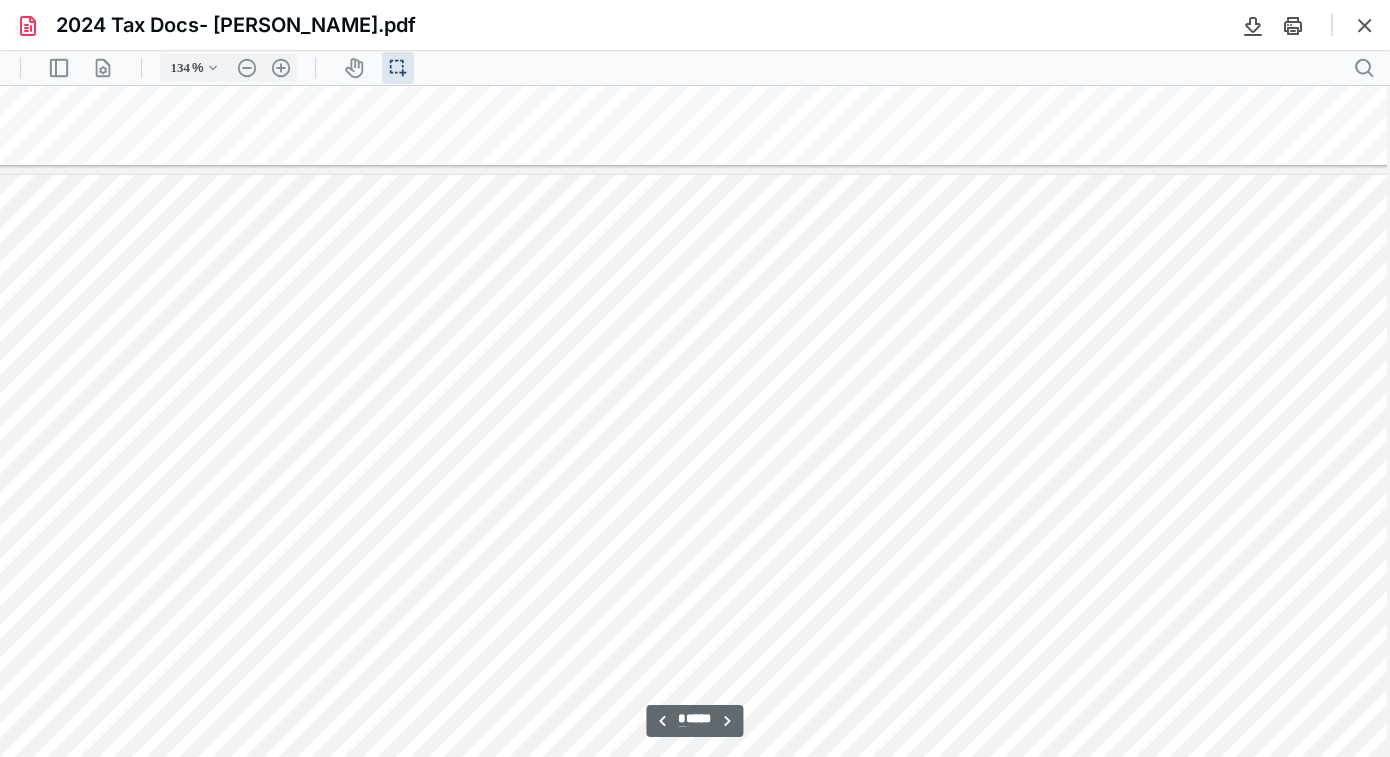 scroll, scrollTop: 1012, scrollLeft: 135, axis: both 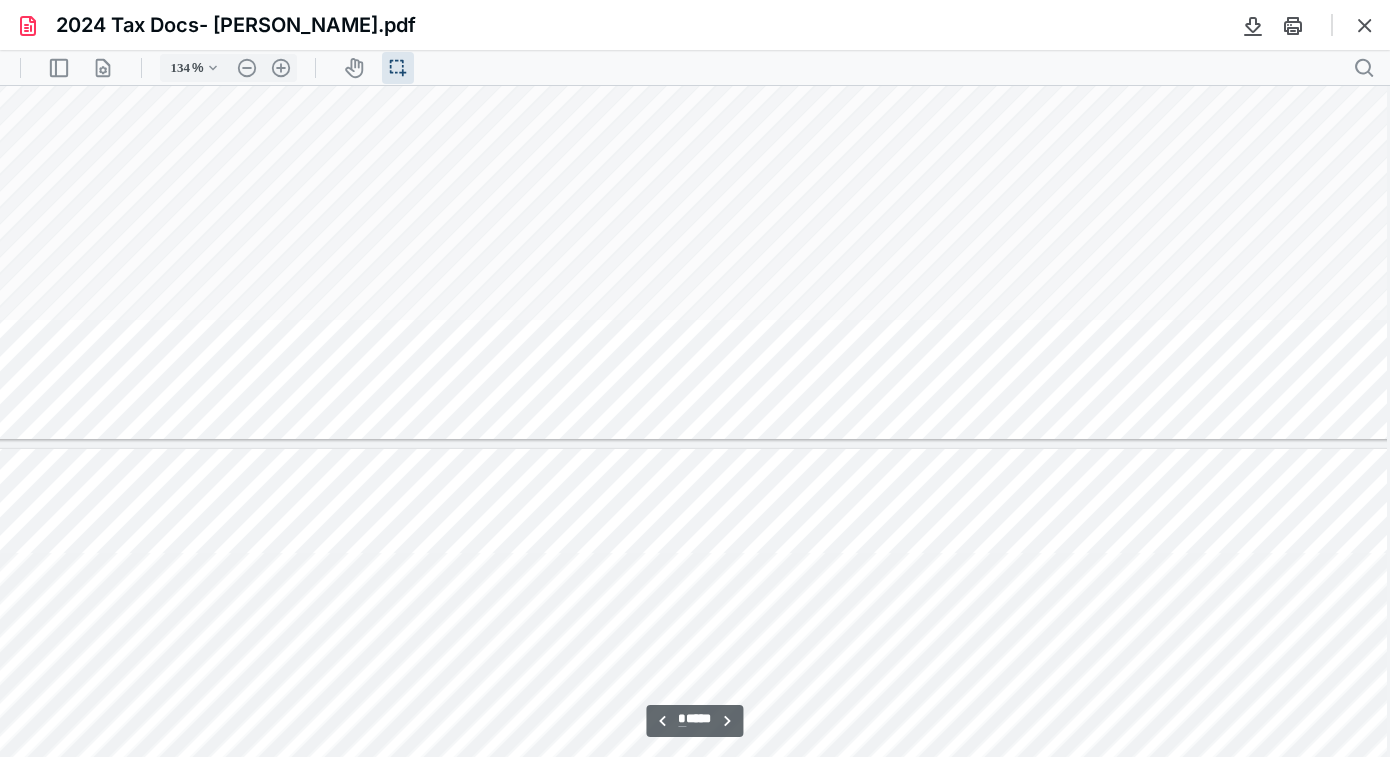 type on "*" 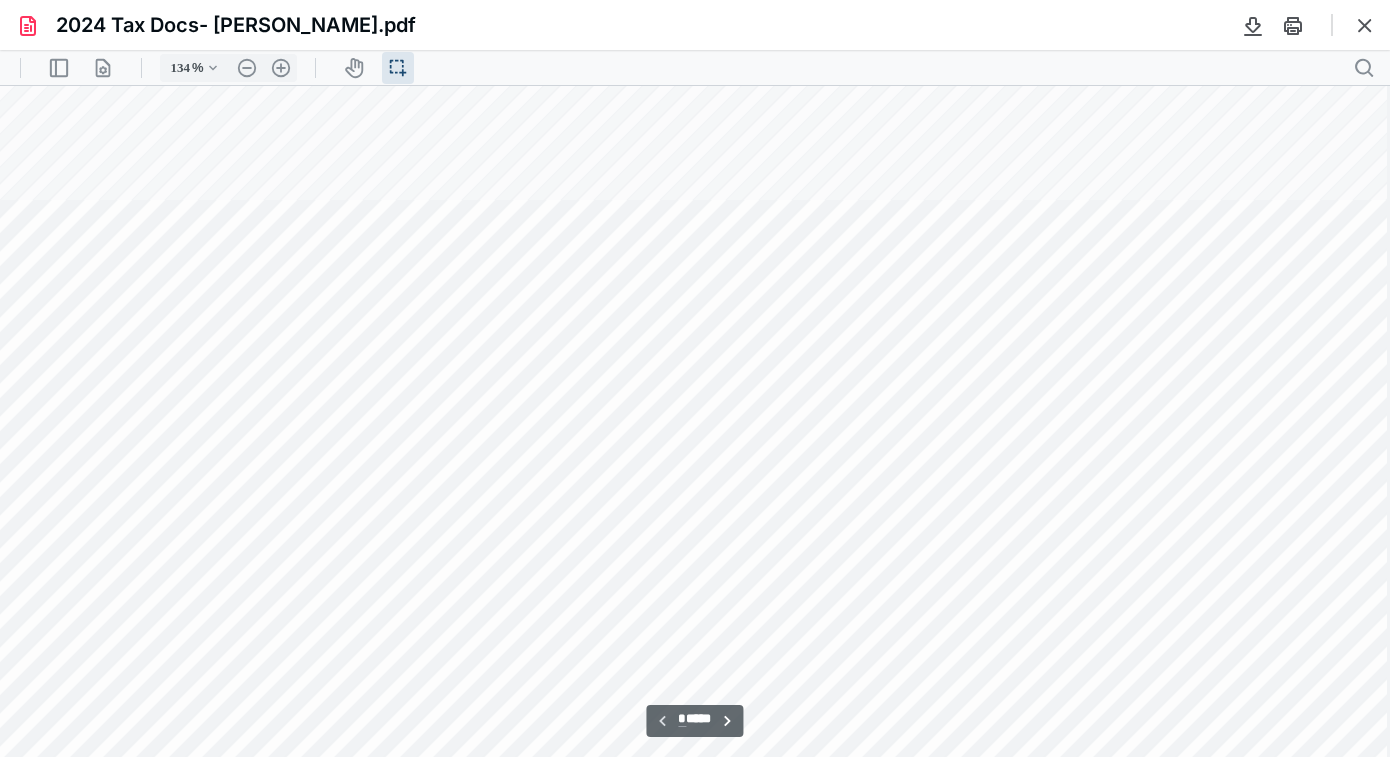 scroll, scrollTop: 235, scrollLeft: 135, axis: both 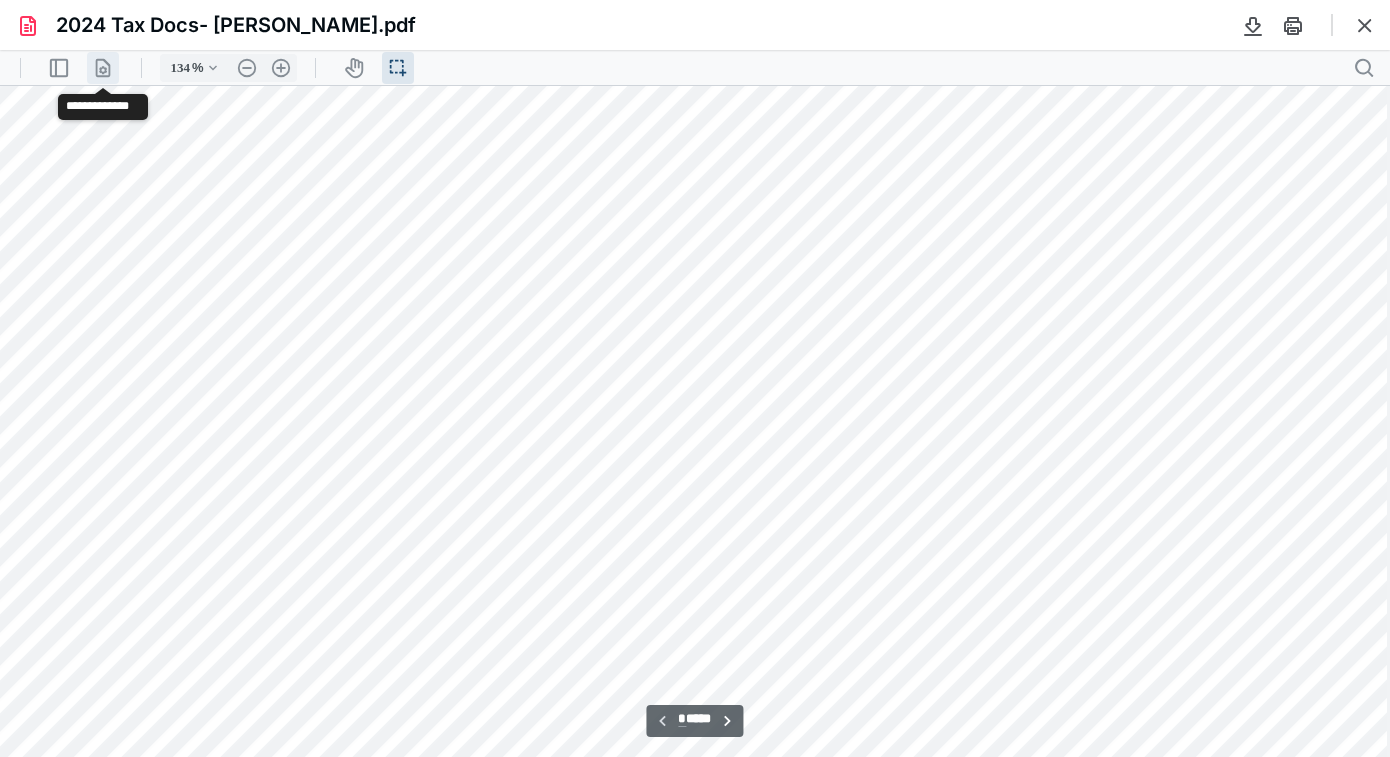 click on ".cls-1{fill:#abb0c4;} icon - header - page manipulation - line" at bounding box center (103, 68) 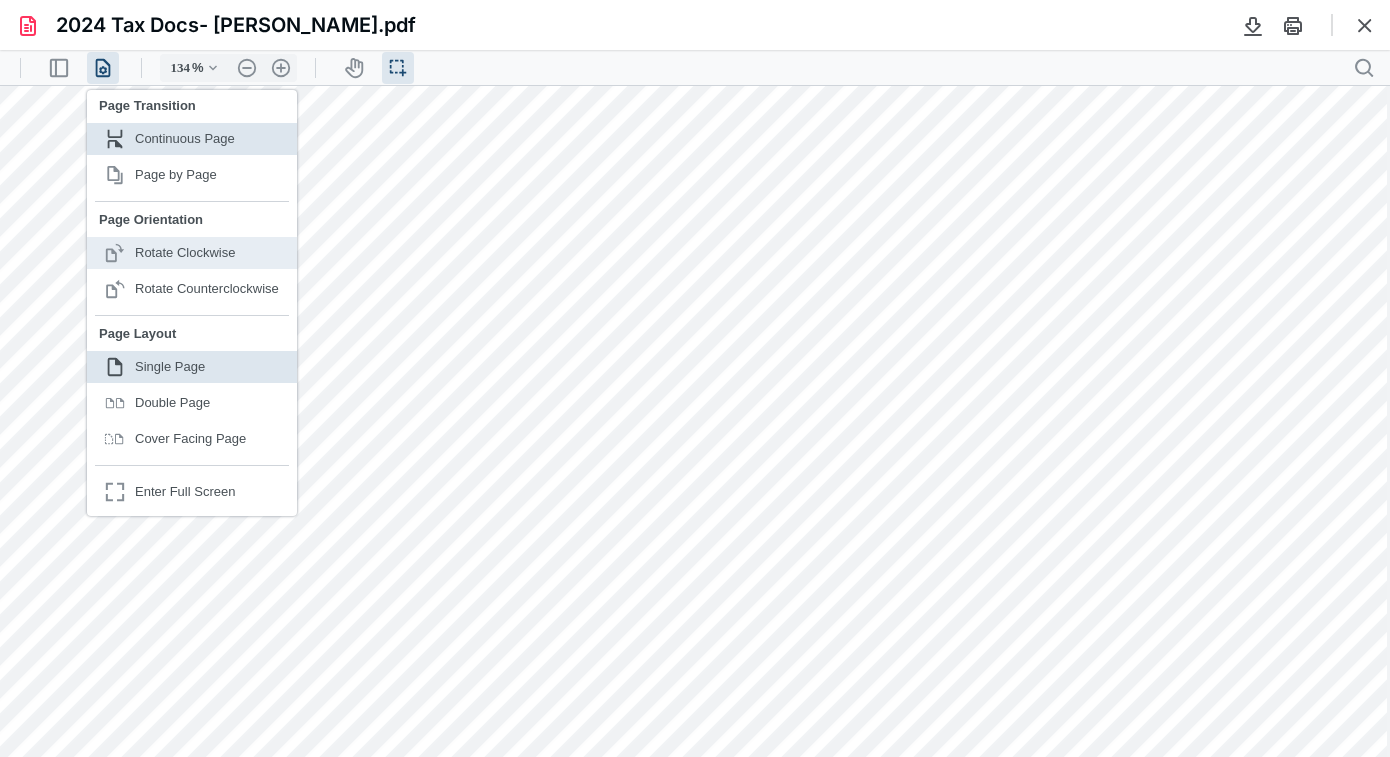 click on "Rotate Clockwise" at bounding box center (185, 252) 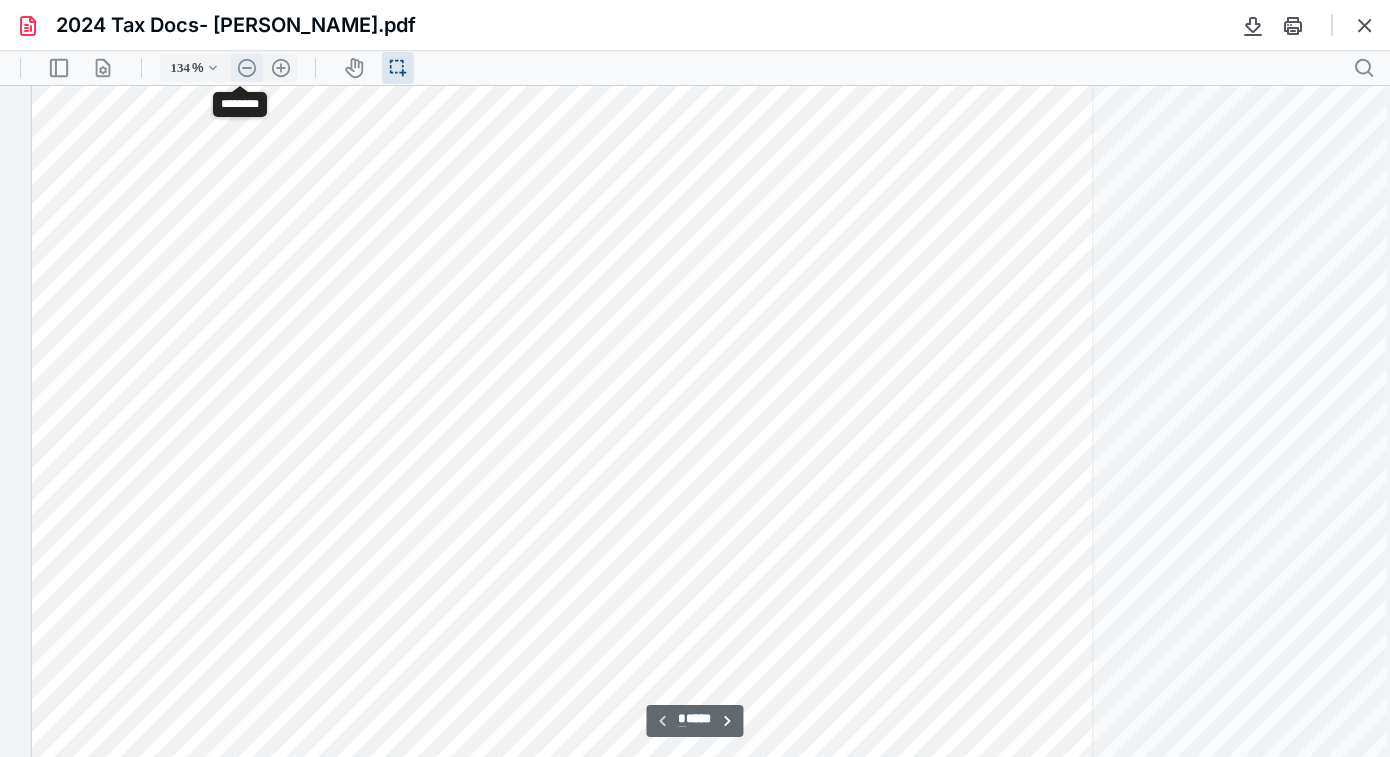 click on ".cls-1{fill:#abb0c4;} icon - header - zoom - out - line" at bounding box center [247, 68] 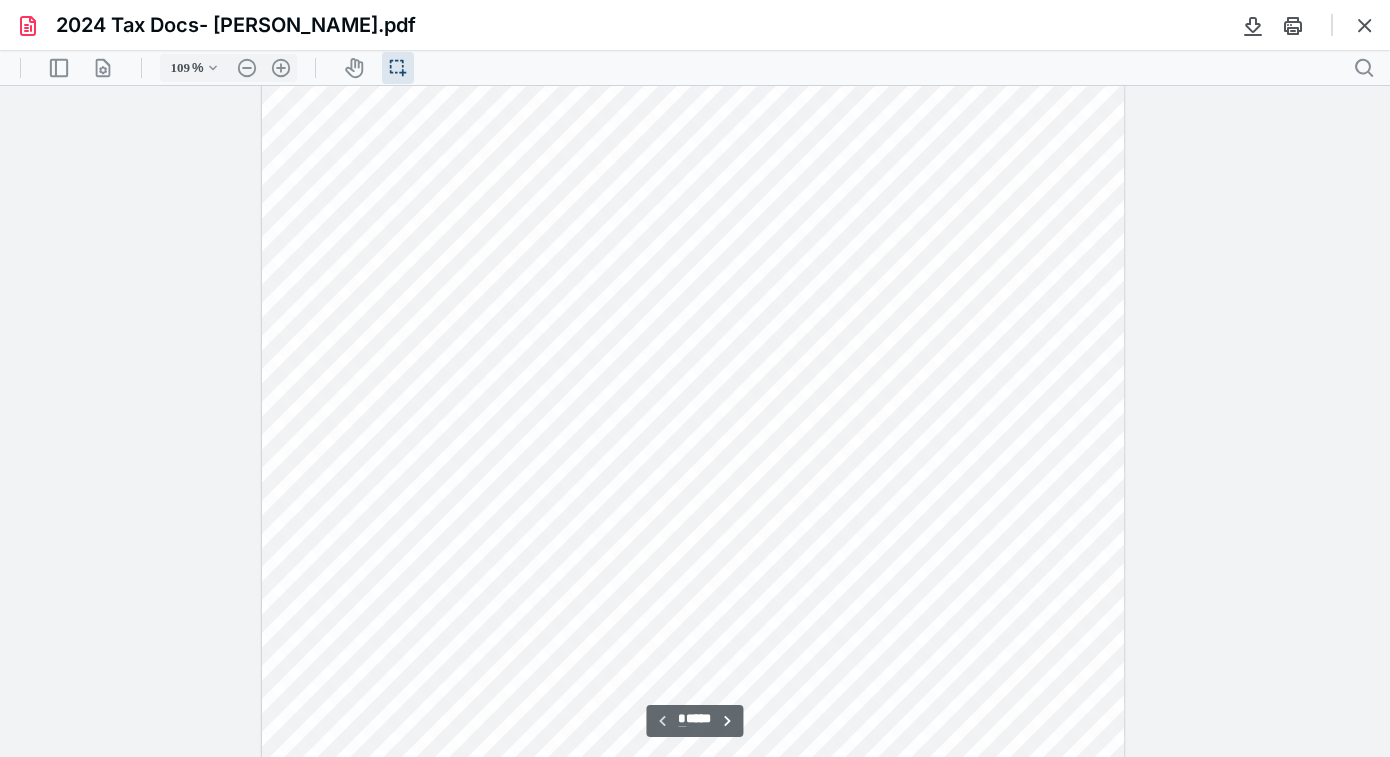 scroll, scrollTop: 0, scrollLeft: 0, axis: both 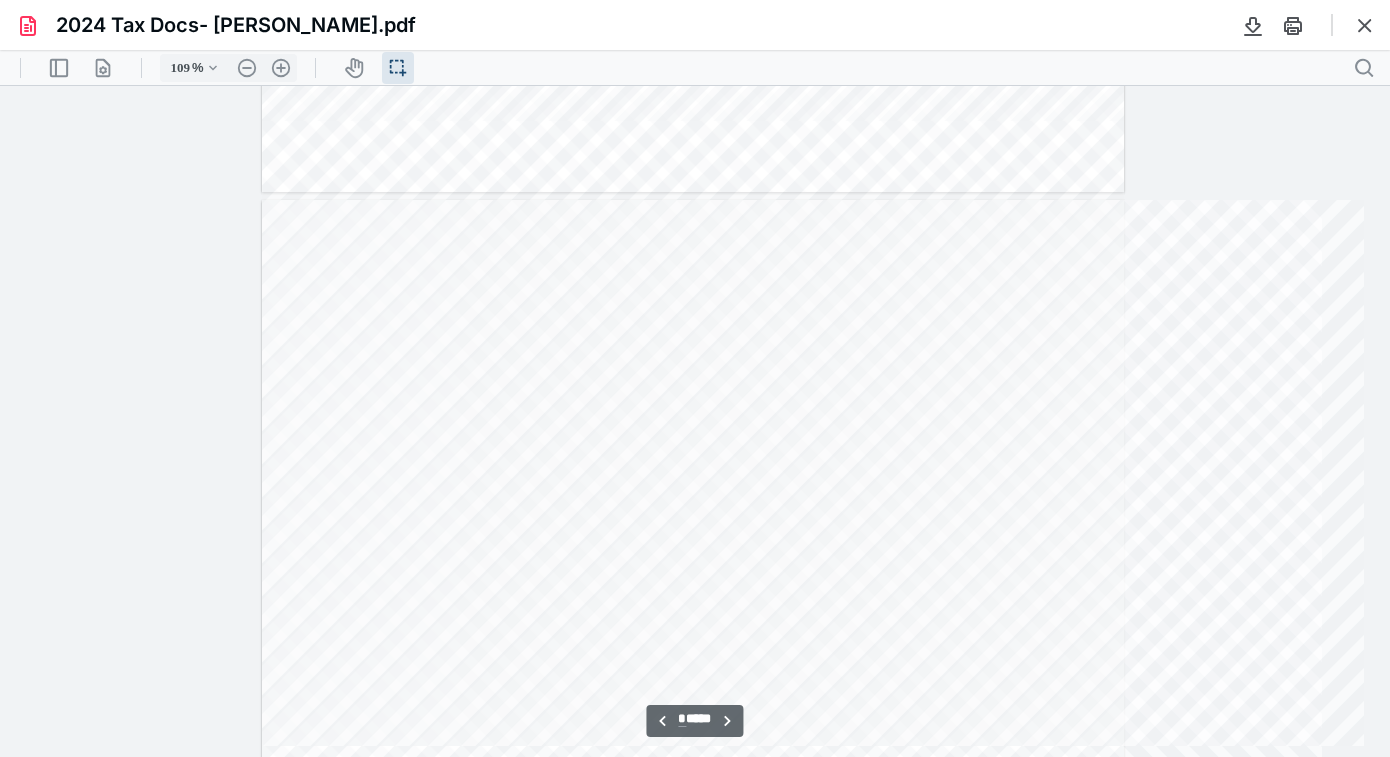 type on "*" 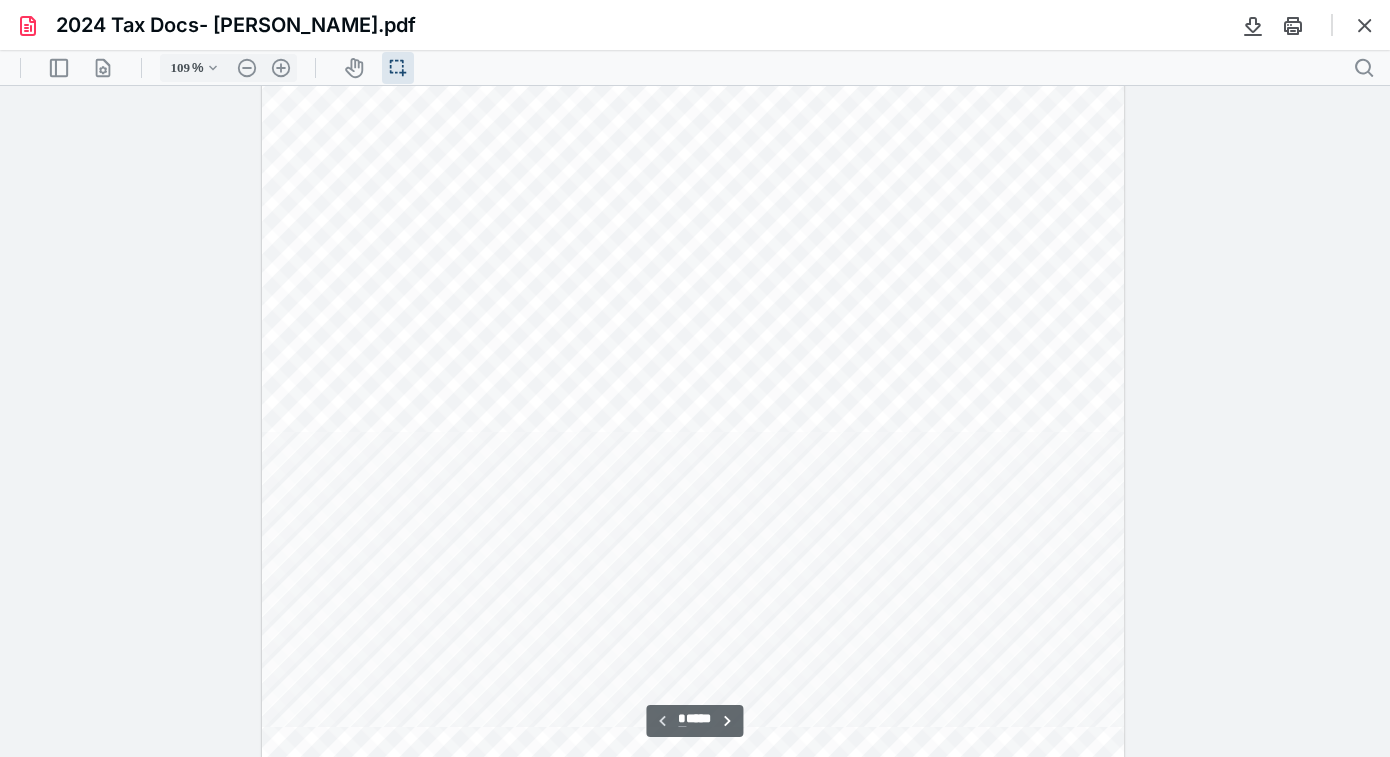scroll, scrollTop: 0, scrollLeft: 0, axis: both 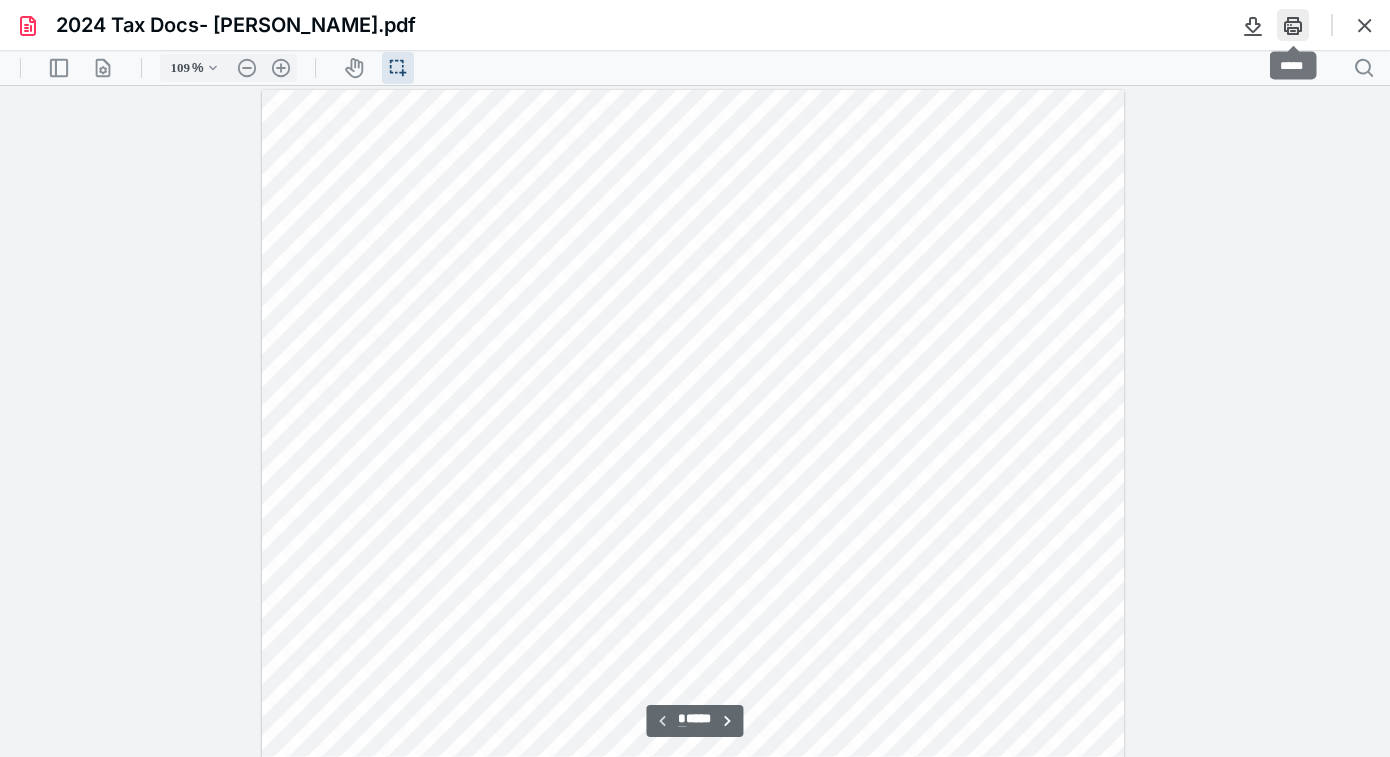 click at bounding box center (1293, 25) 